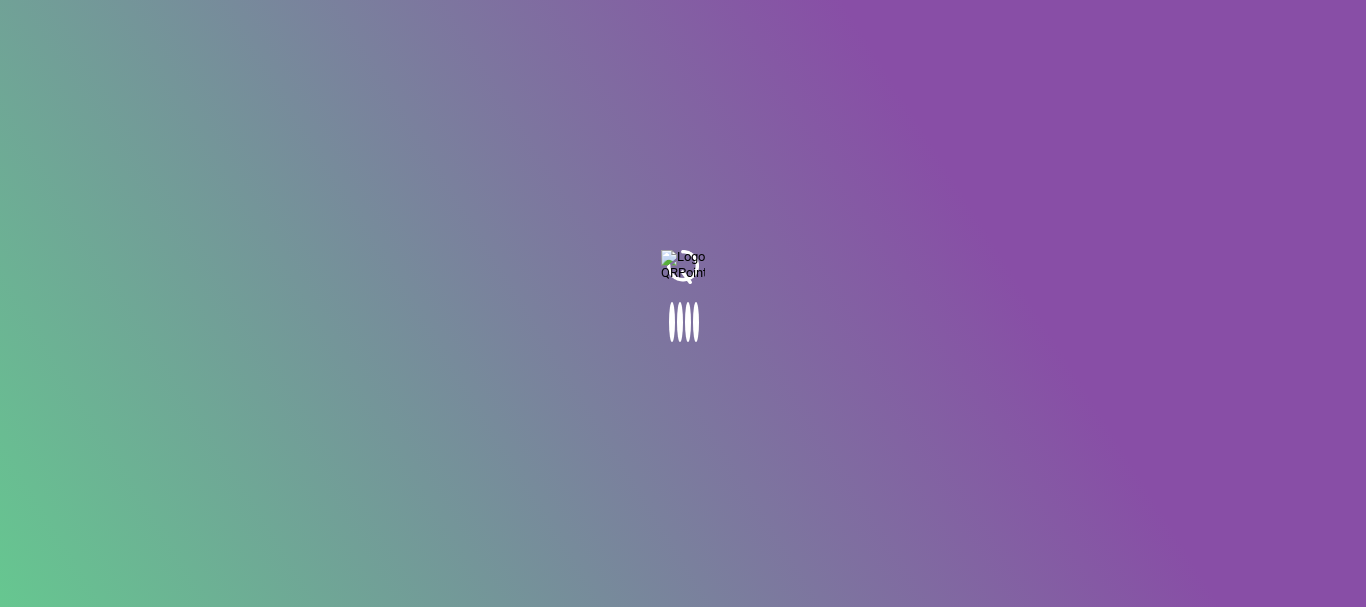 scroll, scrollTop: 0, scrollLeft: 0, axis: both 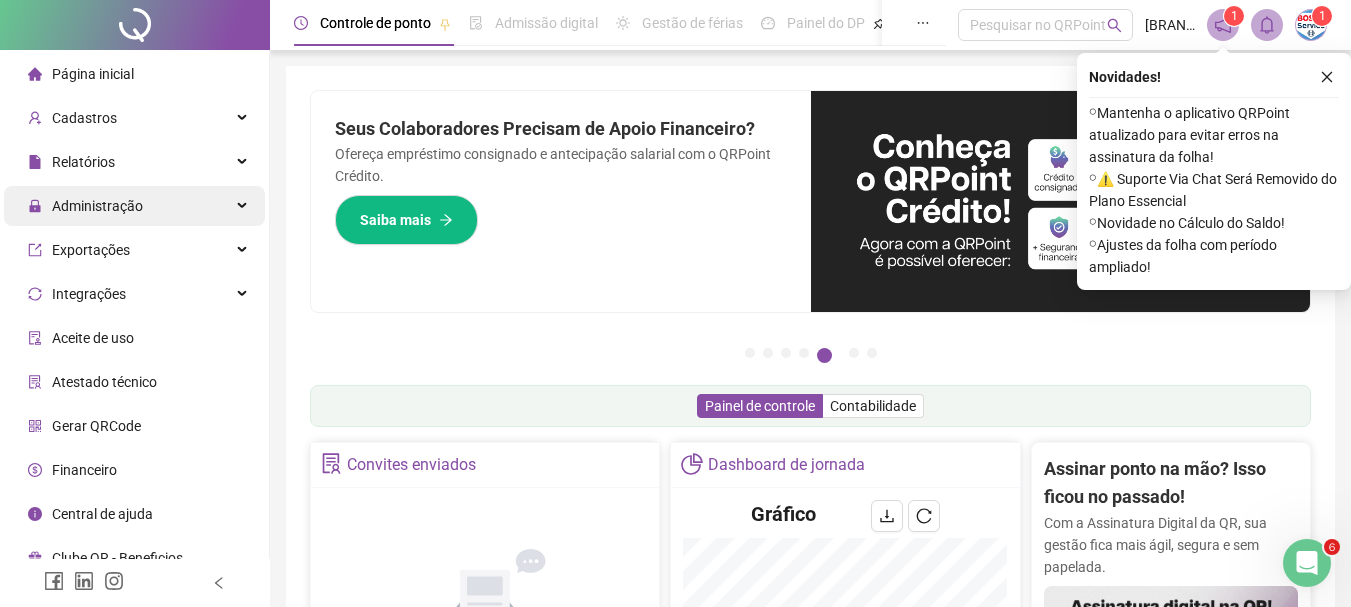 click on "Administração" at bounding box center [134, 206] 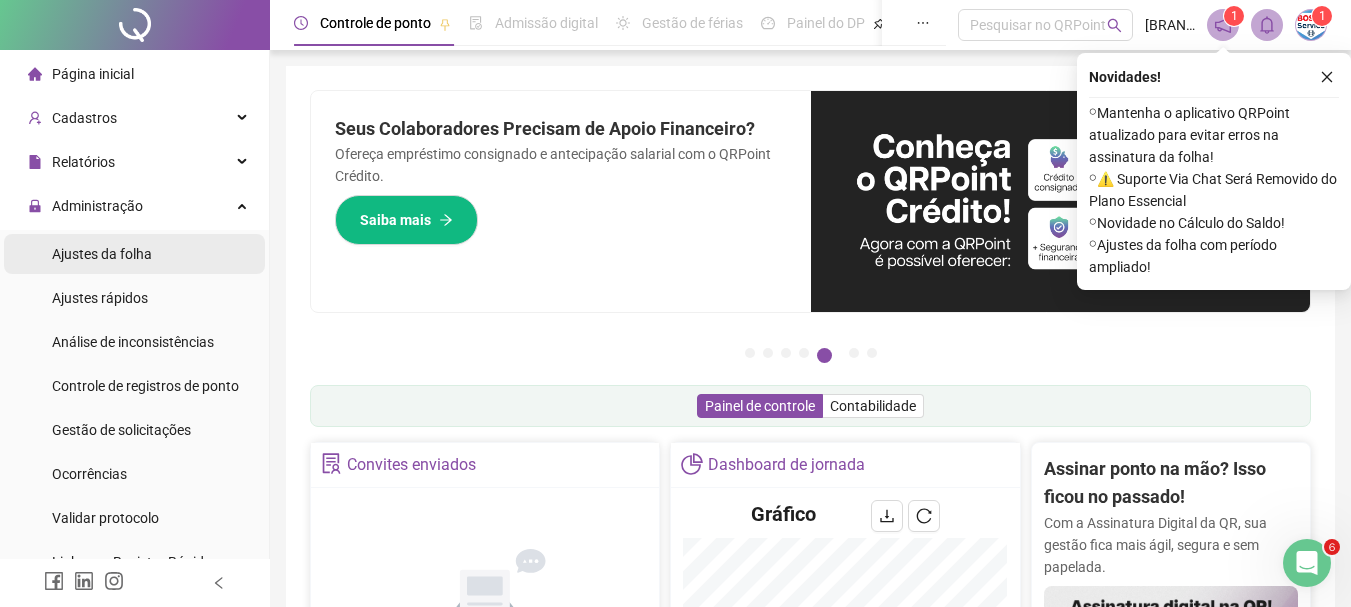 click on "Ajustes da folha" at bounding box center [134, 254] 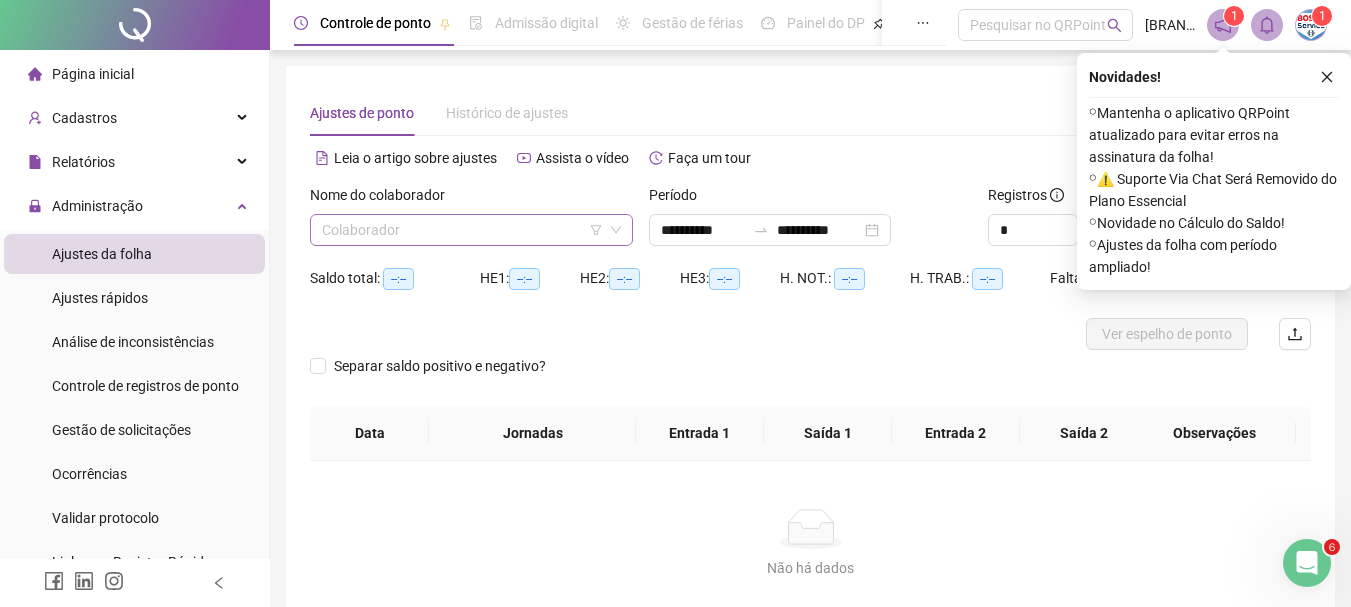 click at bounding box center [462, 230] 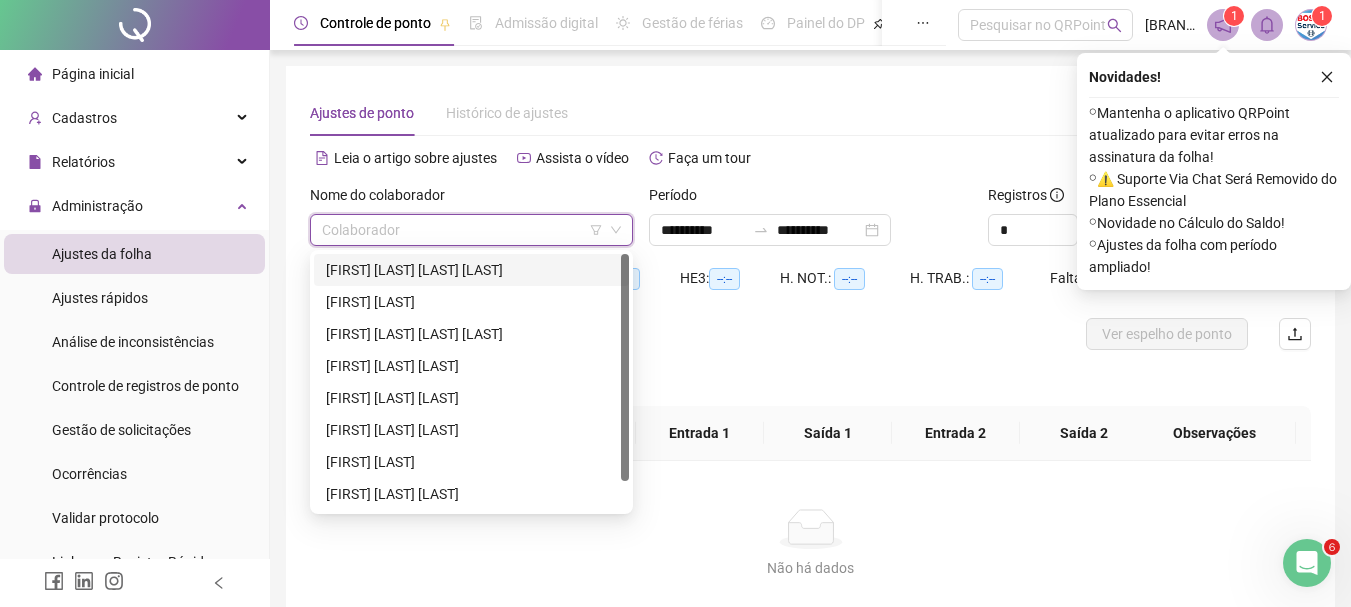 click on "[FIRST] [LAST] [LAST] [LAST]" at bounding box center (471, 270) 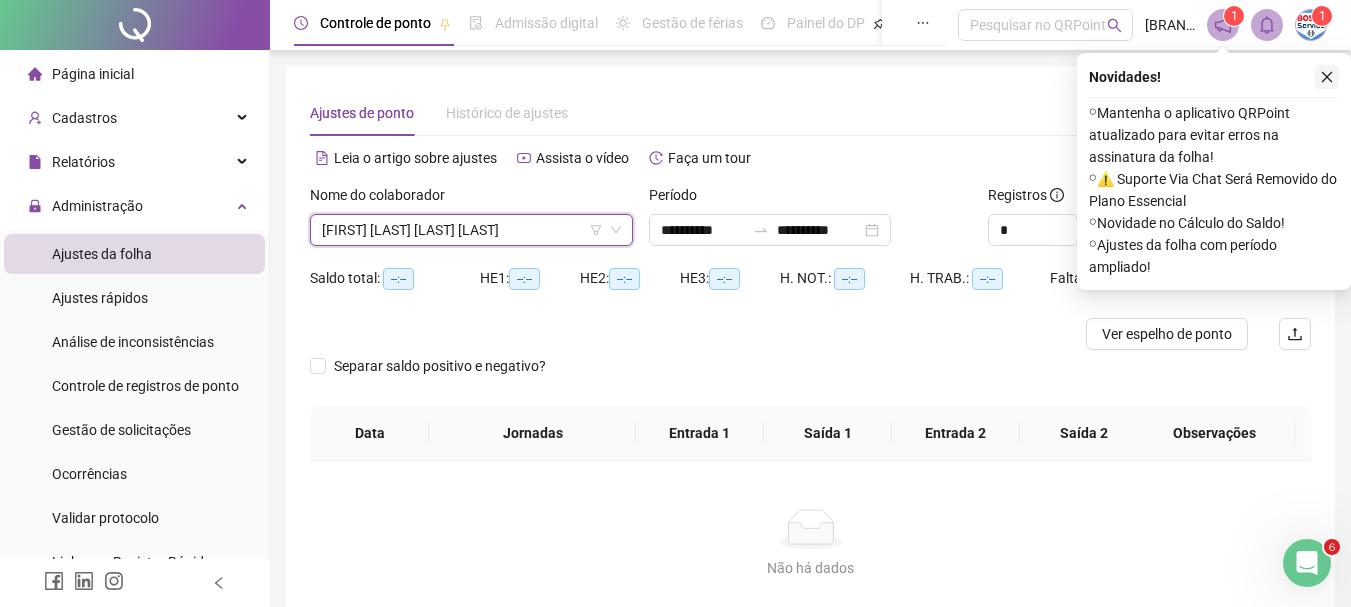 click 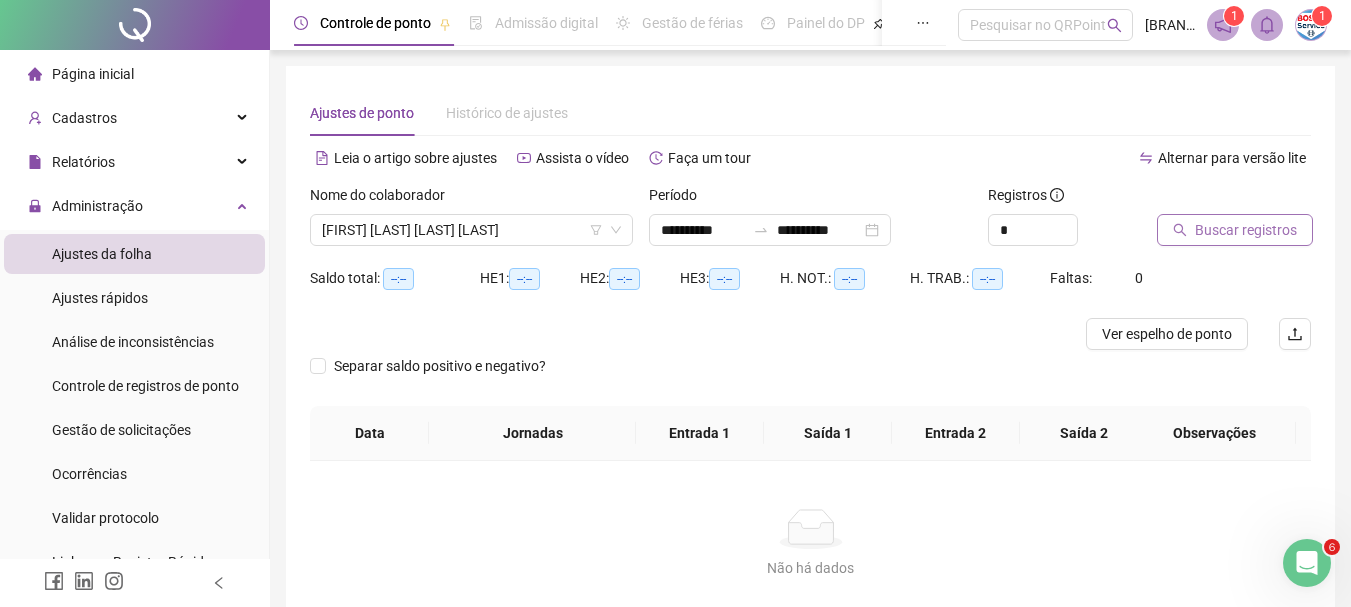 click on "Buscar registros" at bounding box center [1246, 230] 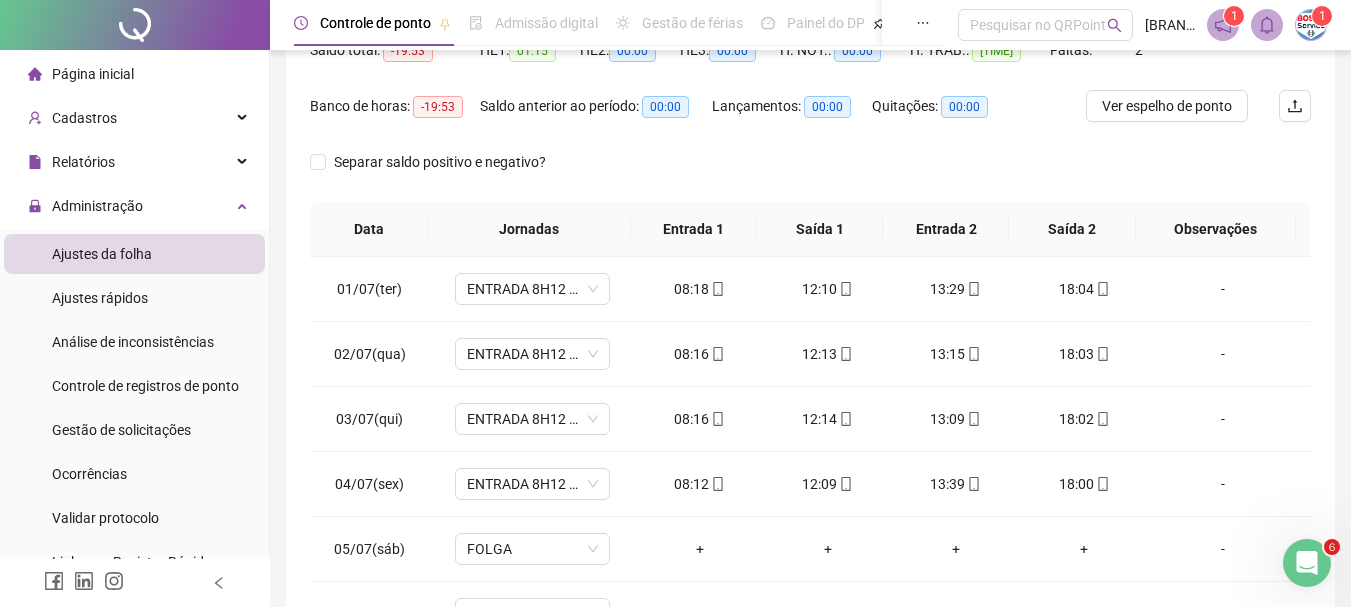 scroll, scrollTop: 300, scrollLeft: 0, axis: vertical 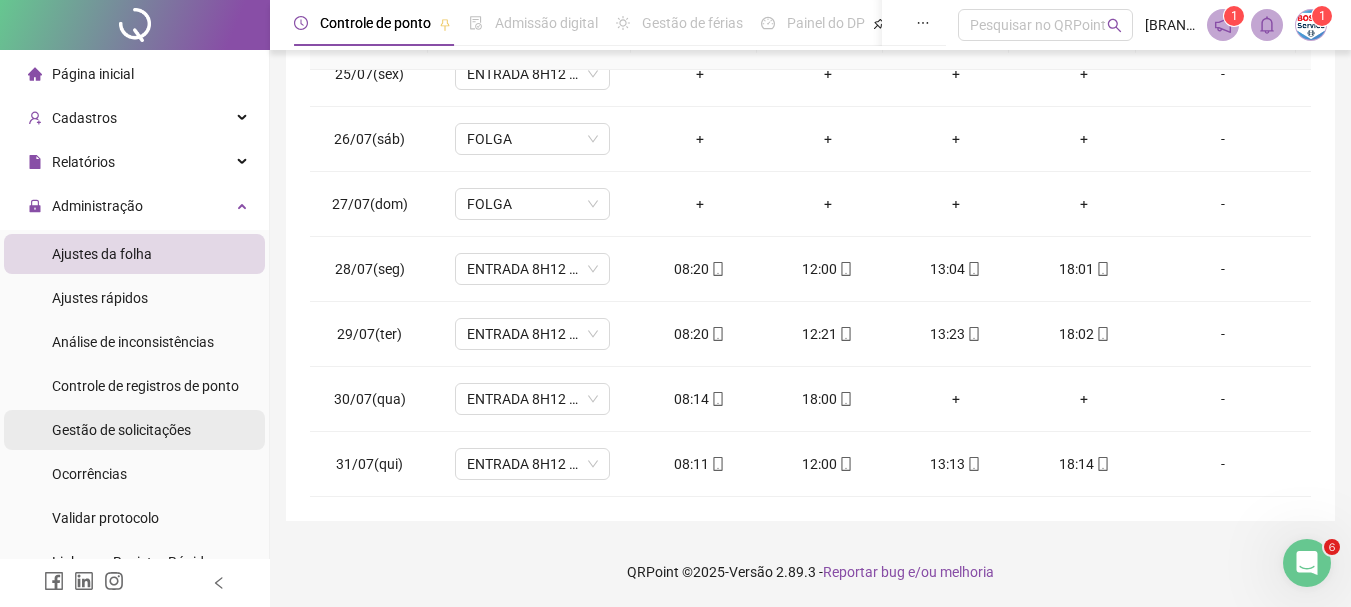 click on "Gestão de solicitações" at bounding box center [121, 430] 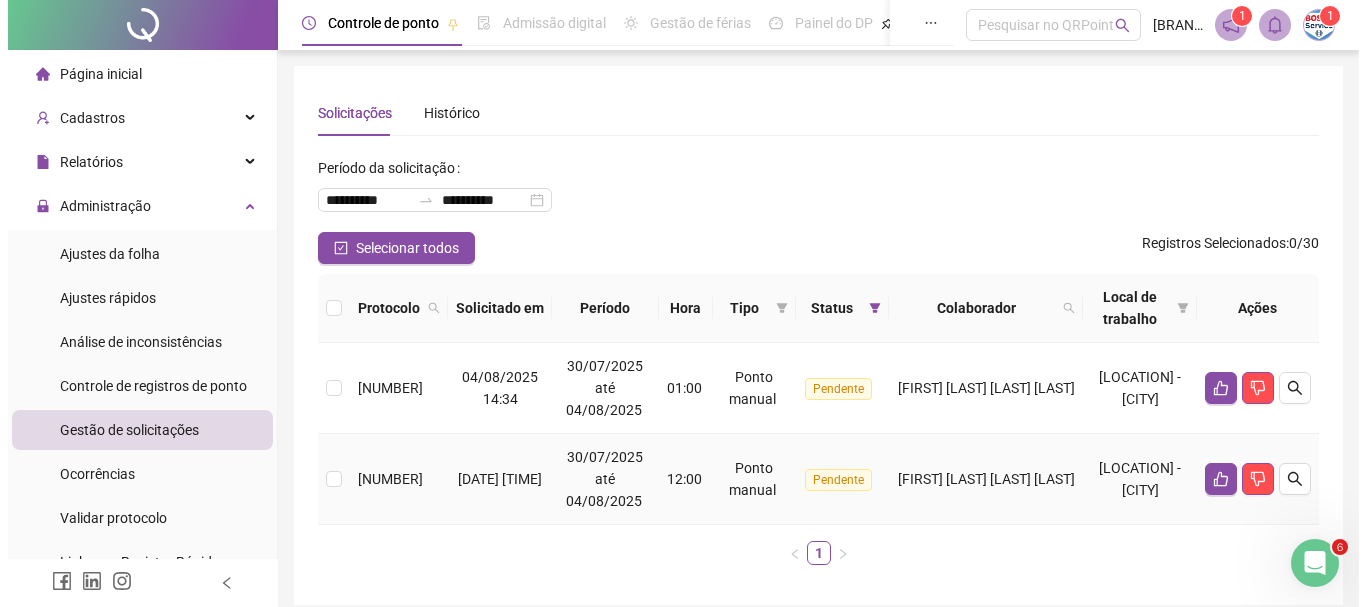 scroll, scrollTop: 84, scrollLeft: 0, axis: vertical 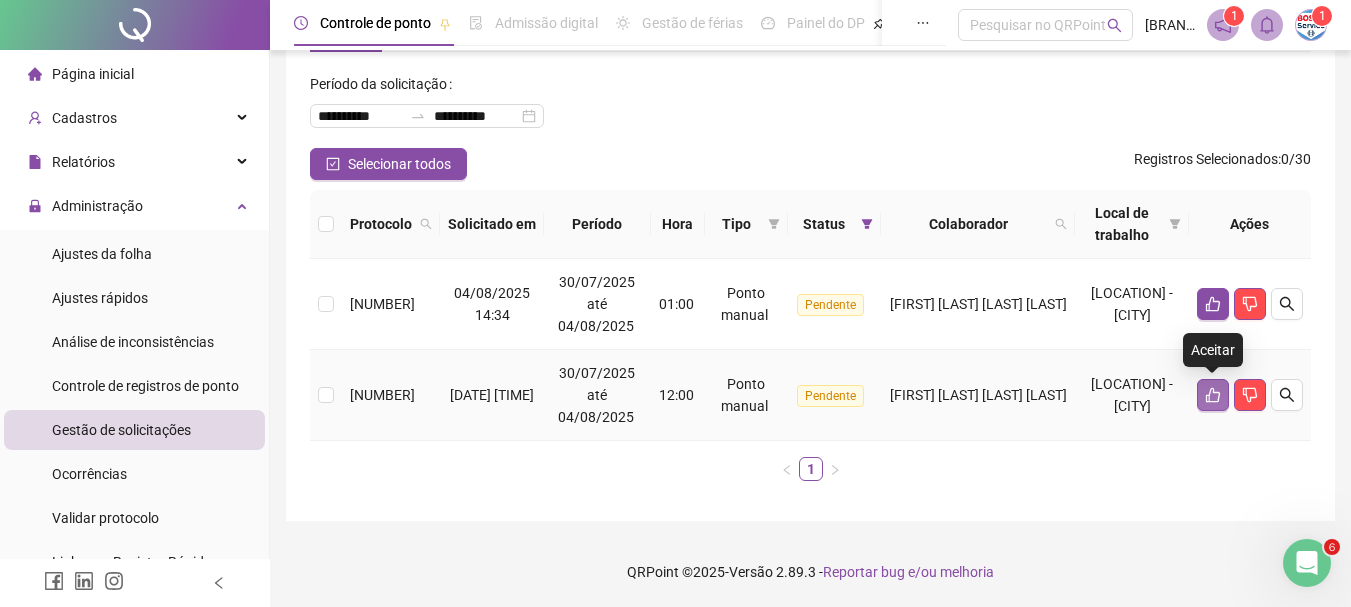 click 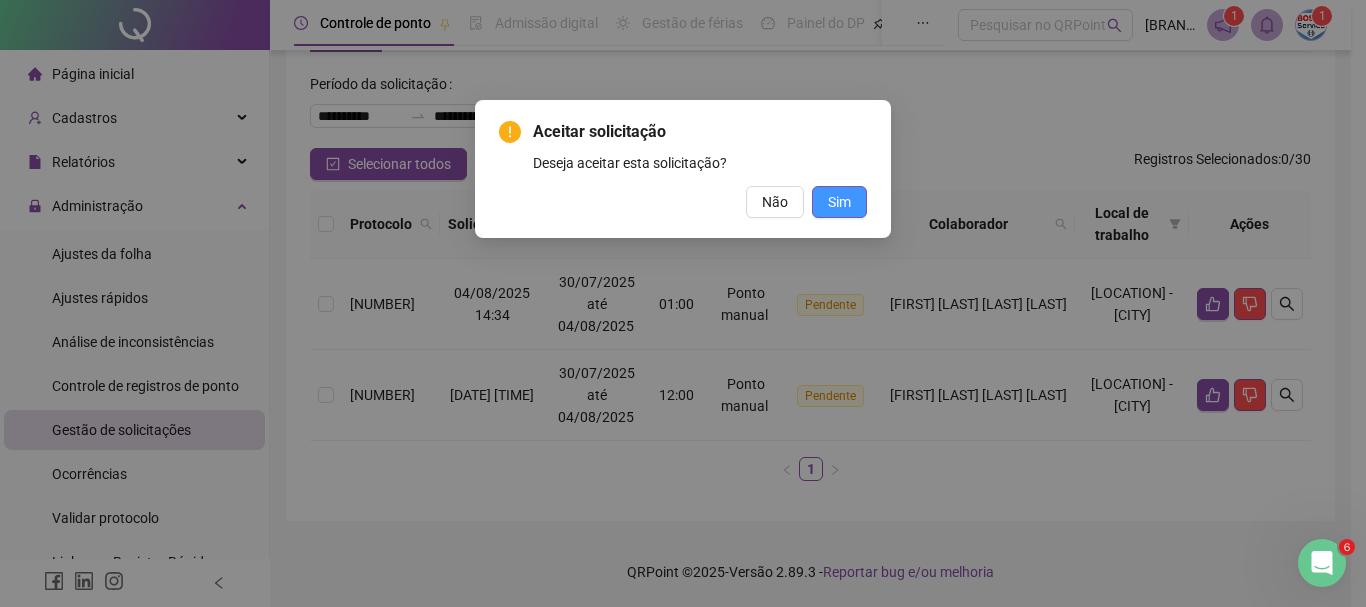 click on "Sim" at bounding box center (839, 202) 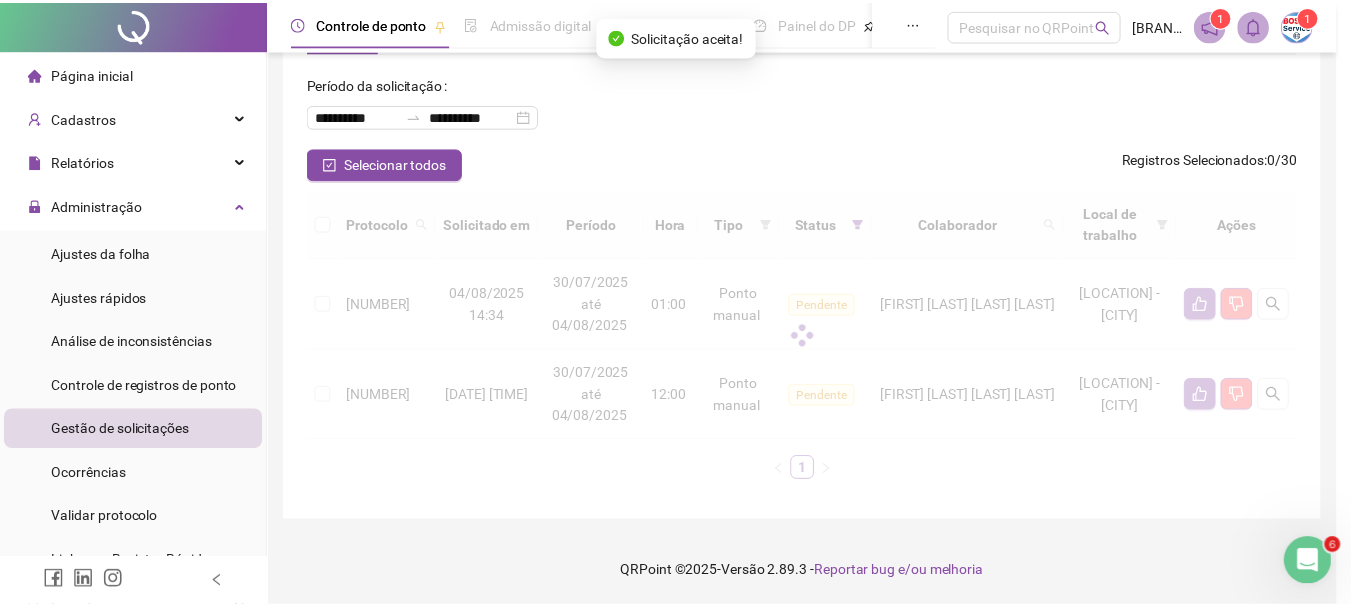 scroll, scrollTop: 0, scrollLeft: 0, axis: both 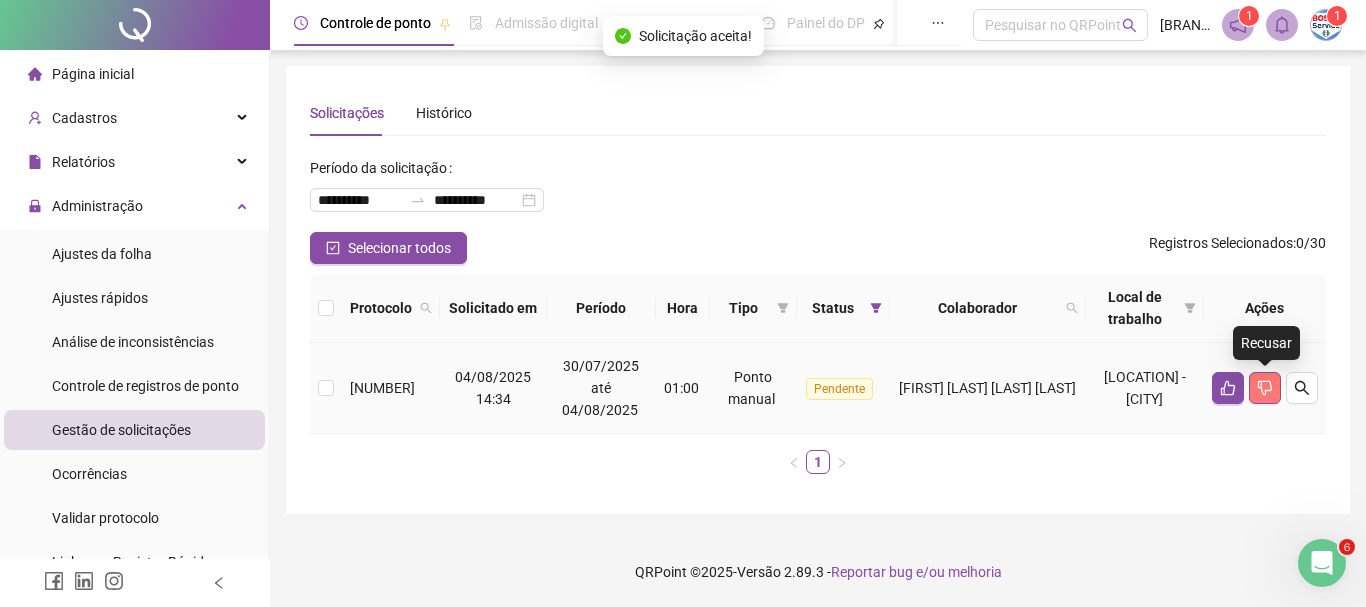 click 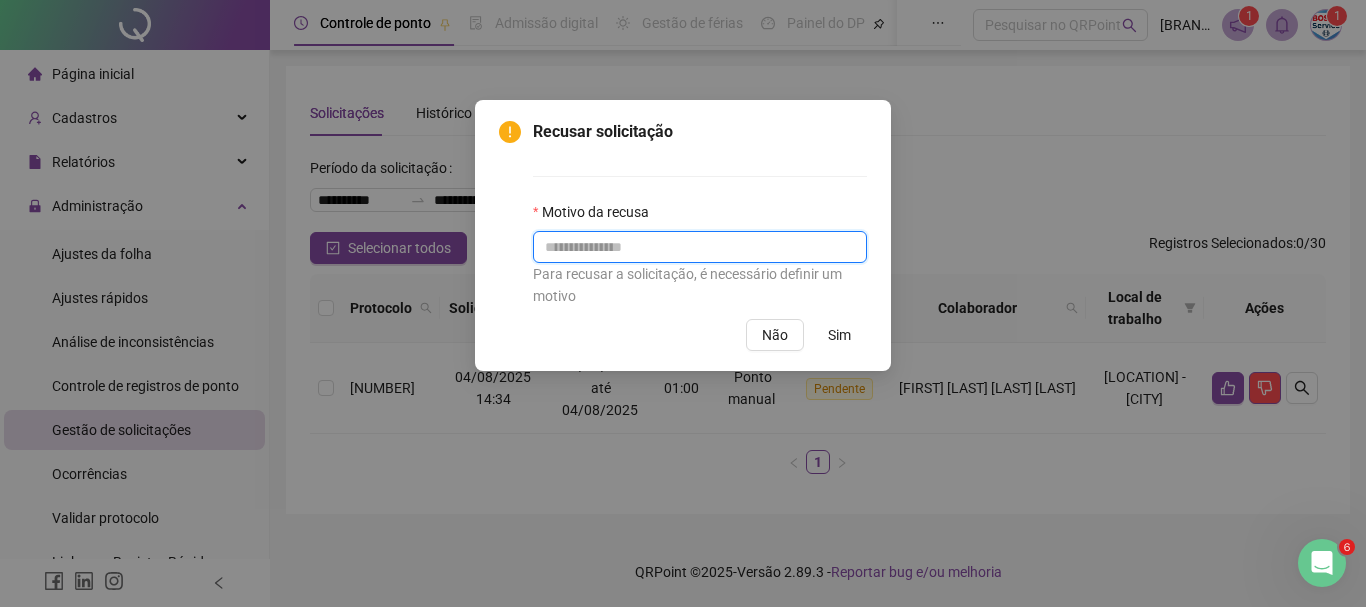 click at bounding box center [700, 247] 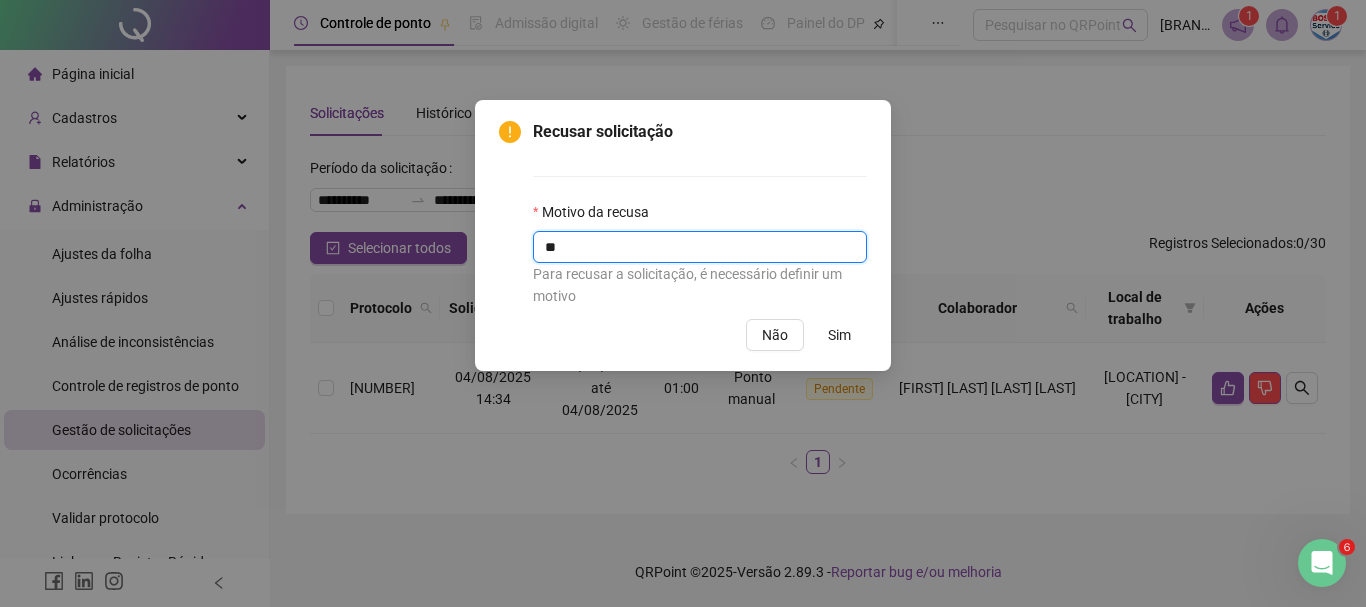 type on "*" 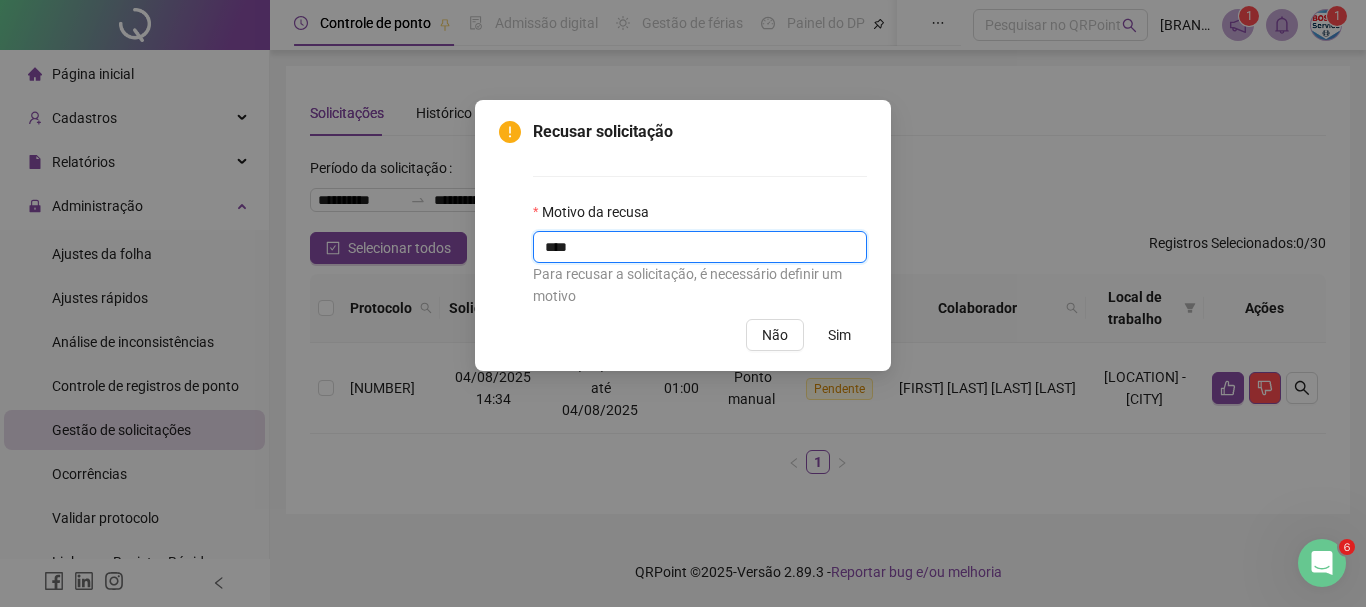type on "****" 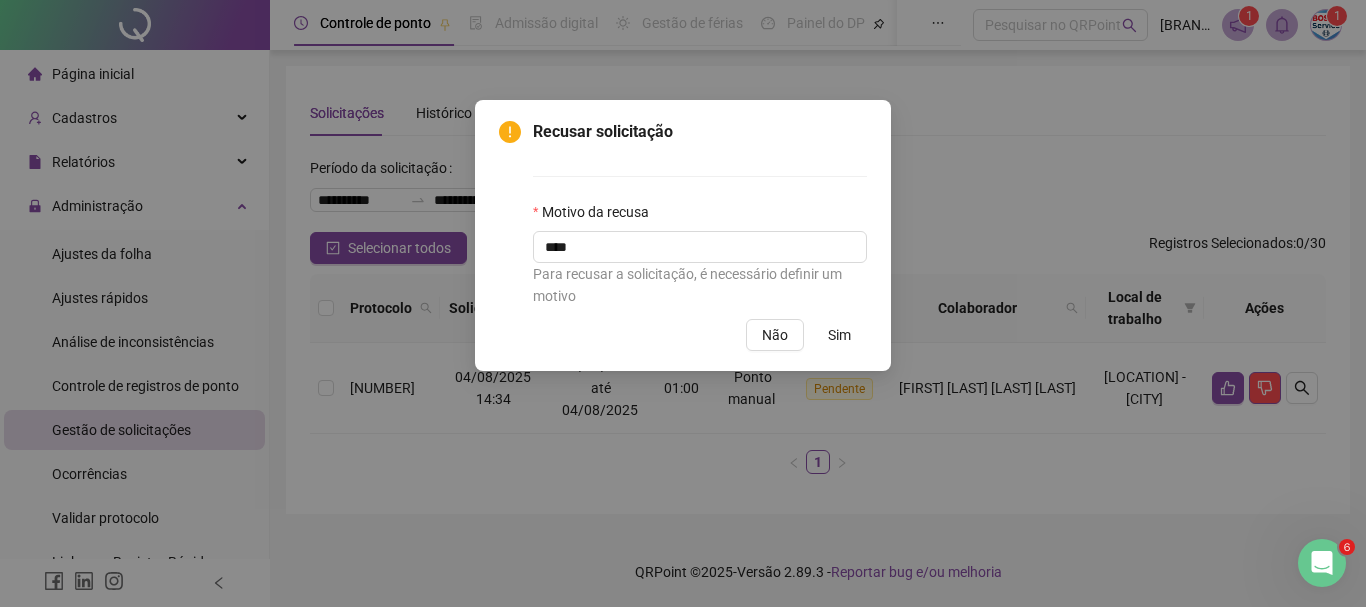 click on "Sim" at bounding box center [839, 335] 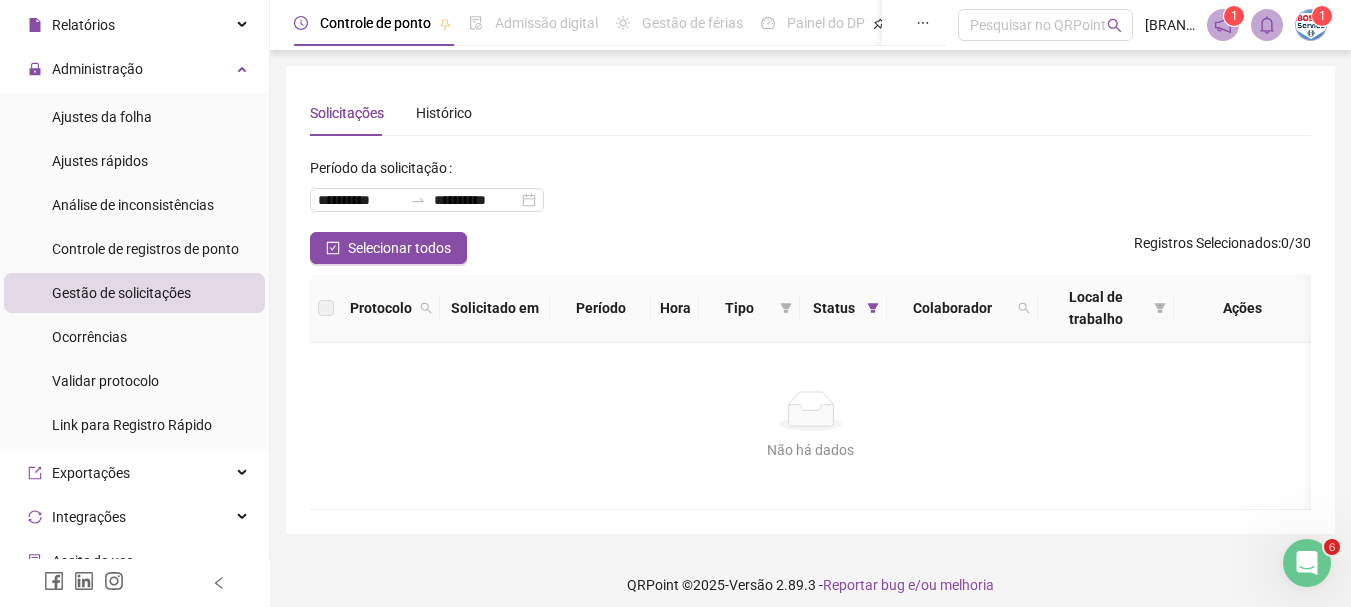 scroll, scrollTop: 0, scrollLeft: 0, axis: both 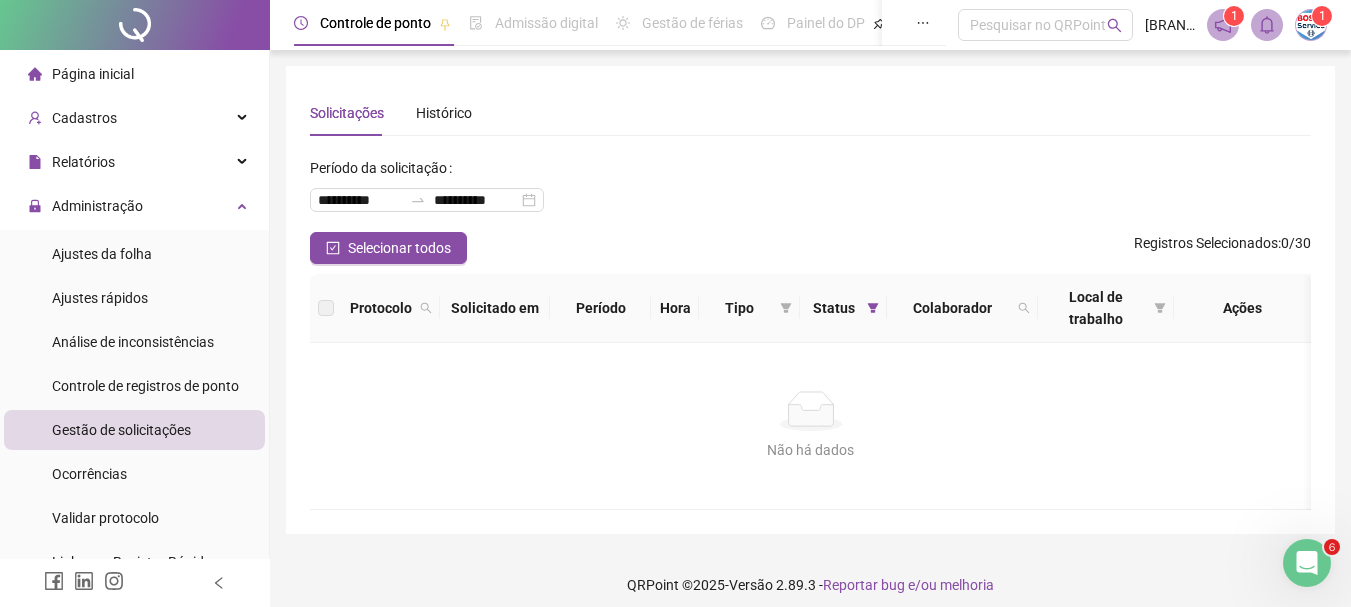 click on "Ajustes da folha" at bounding box center [102, 254] 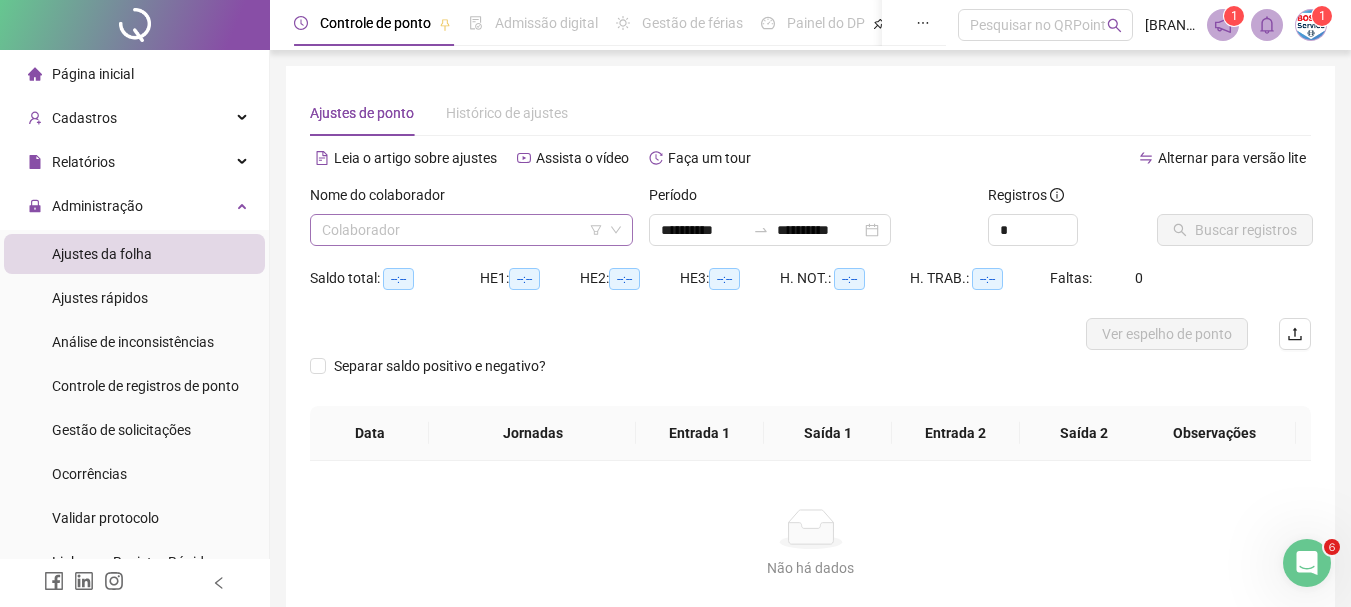click at bounding box center (462, 230) 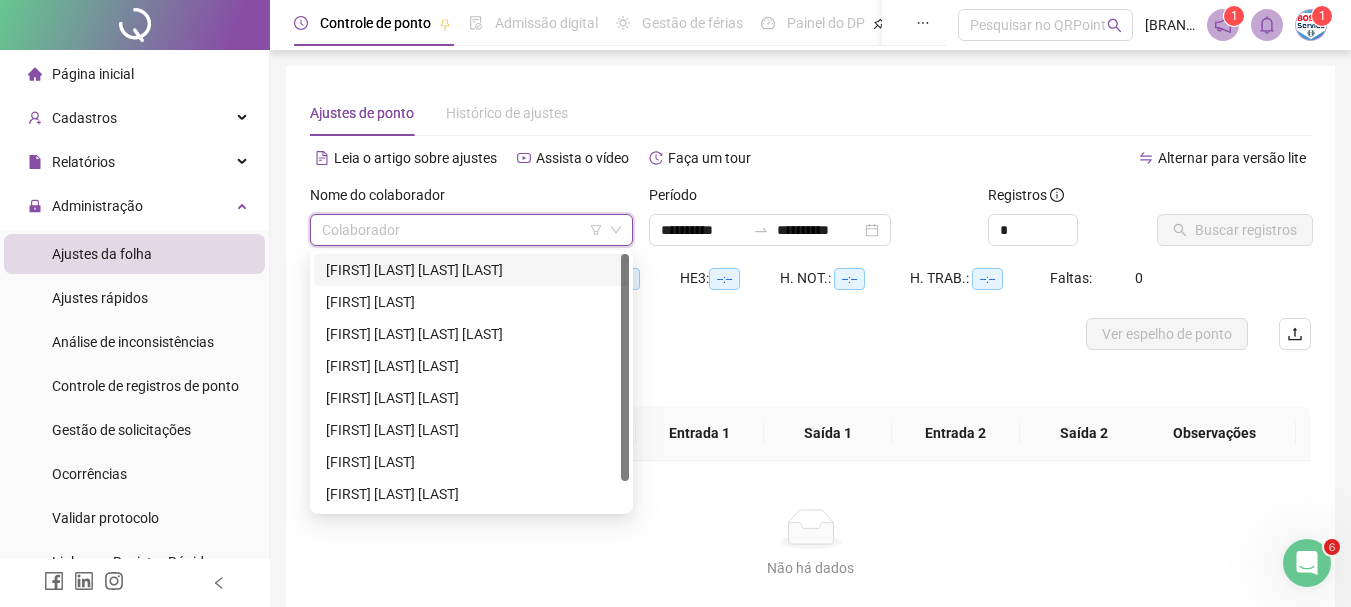 click on "[FIRST] [LAST] [LAST] [LAST]" at bounding box center (471, 270) 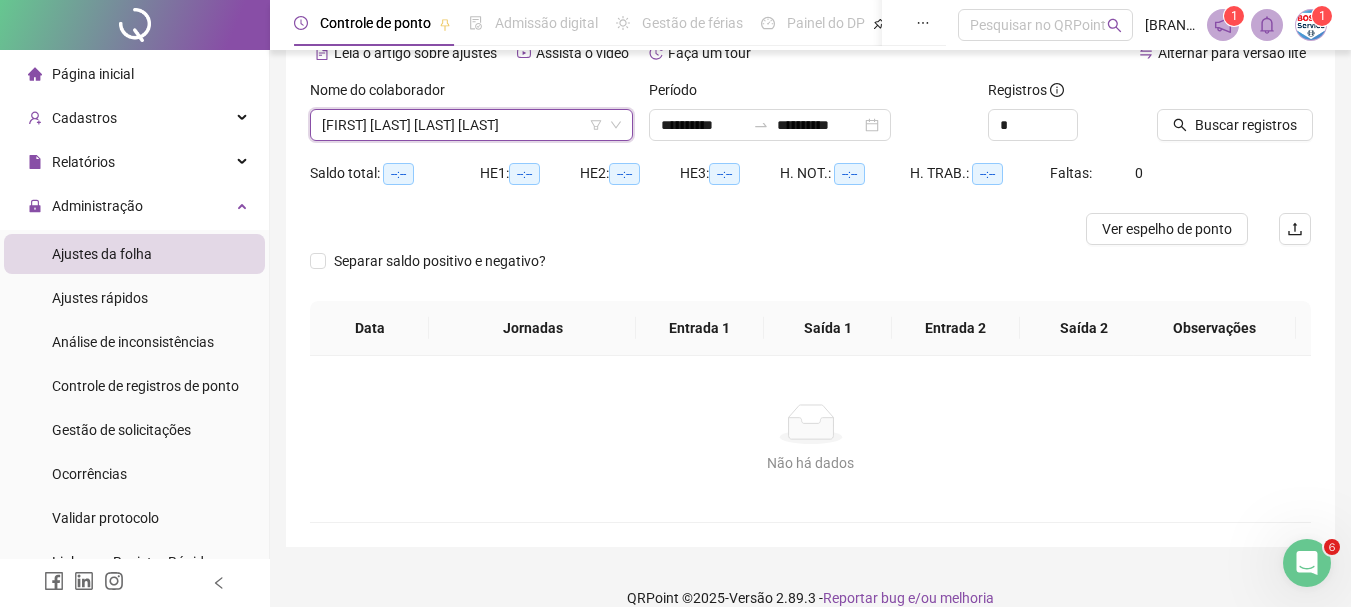scroll, scrollTop: 131, scrollLeft: 0, axis: vertical 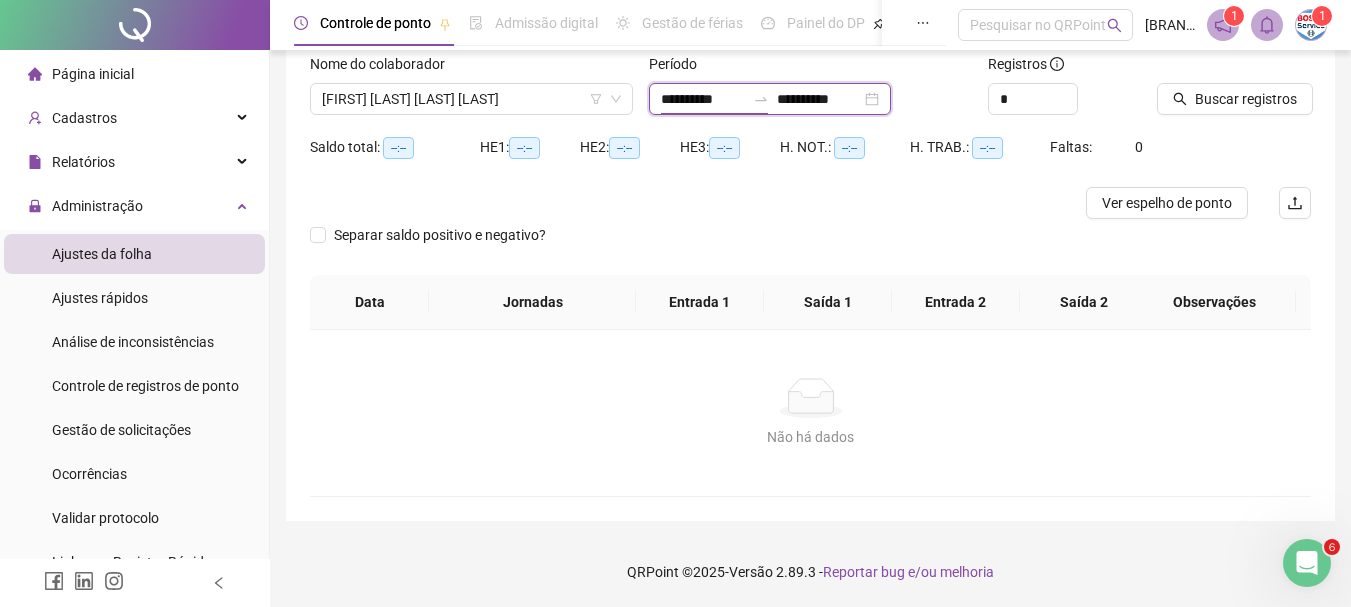 click on "**********" at bounding box center [703, 99] 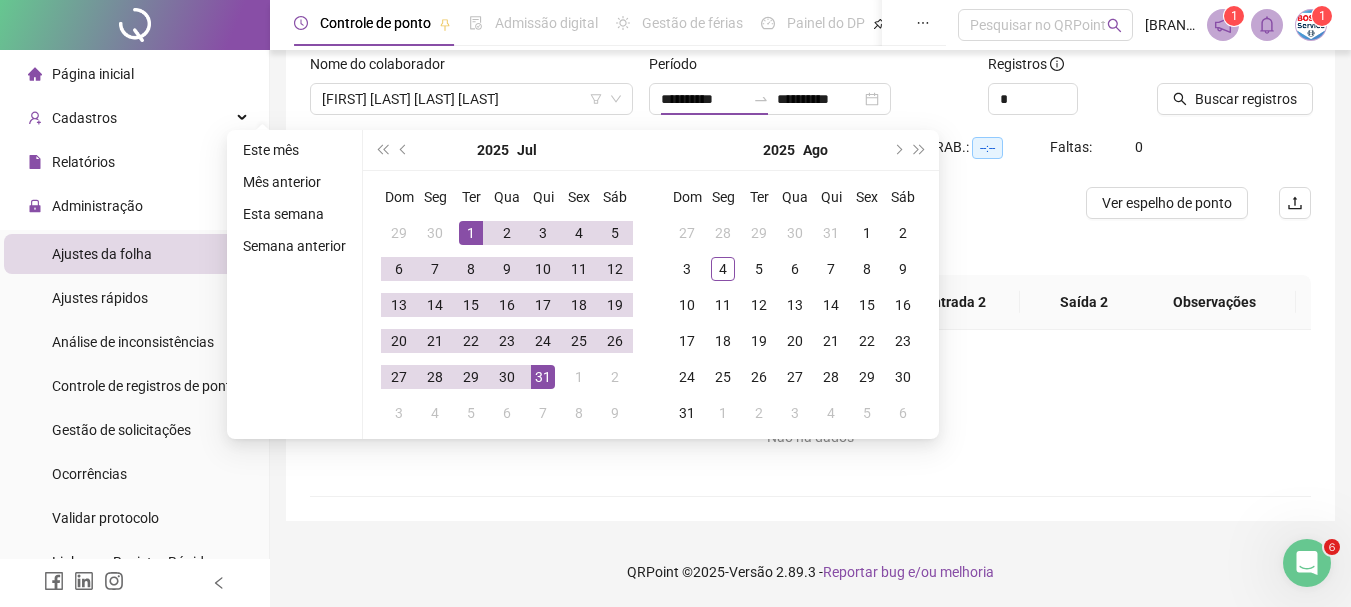 click on "**********" at bounding box center (810, 99) 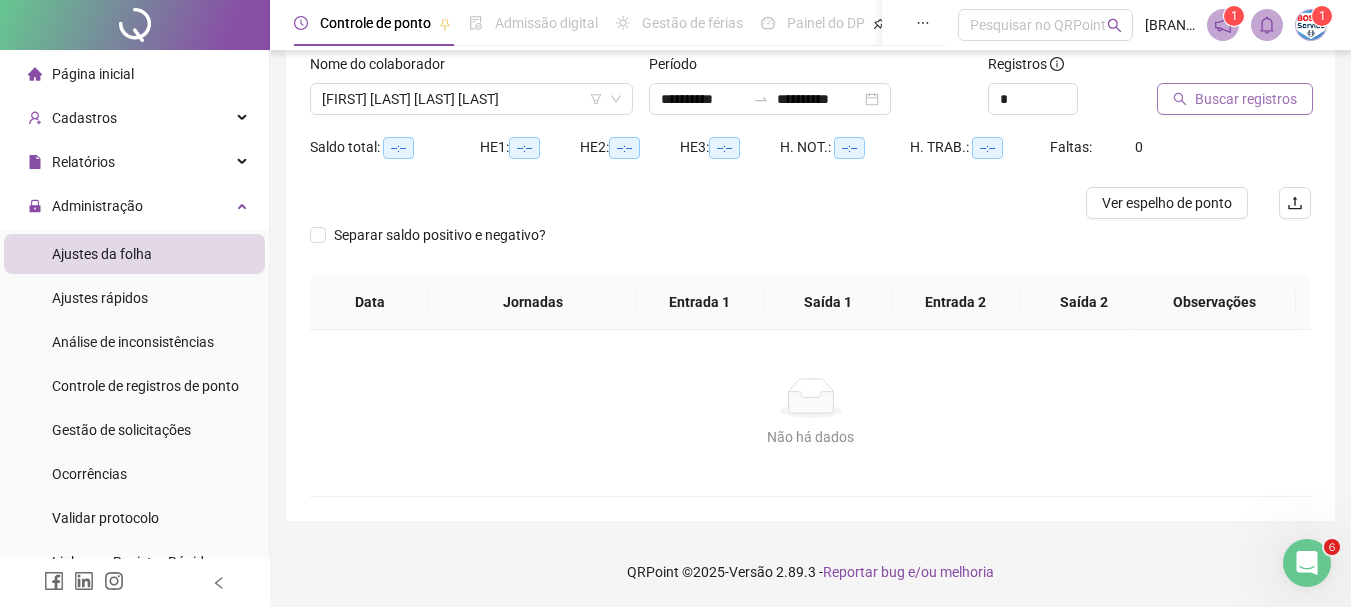 click on "Buscar registros" at bounding box center [1246, 99] 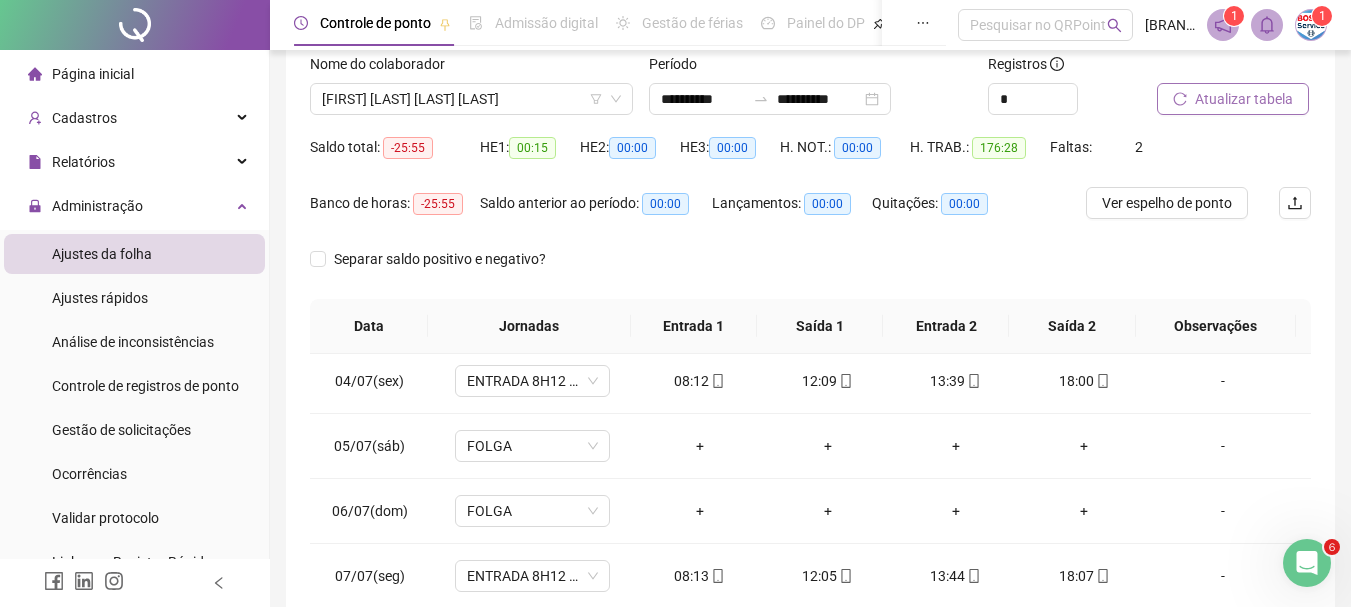 scroll, scrollTop: 0, scrollLeft: 0, axis: both 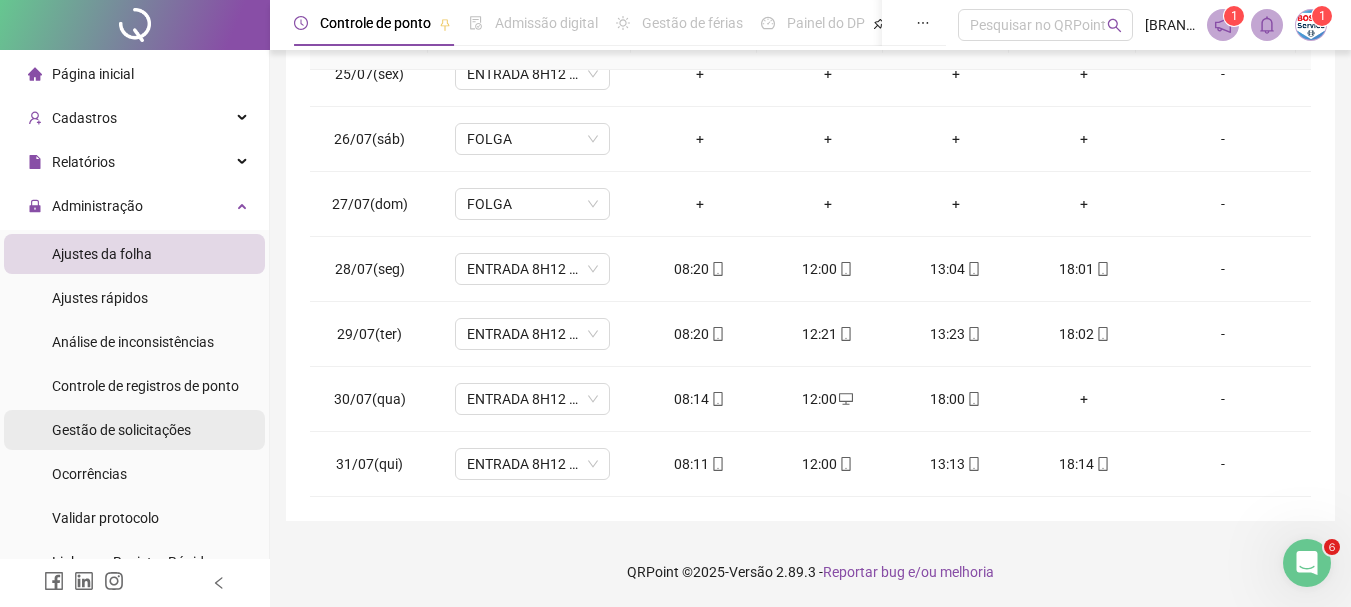 click on "Gestão de solicitações" at bounding box center (121, 430) 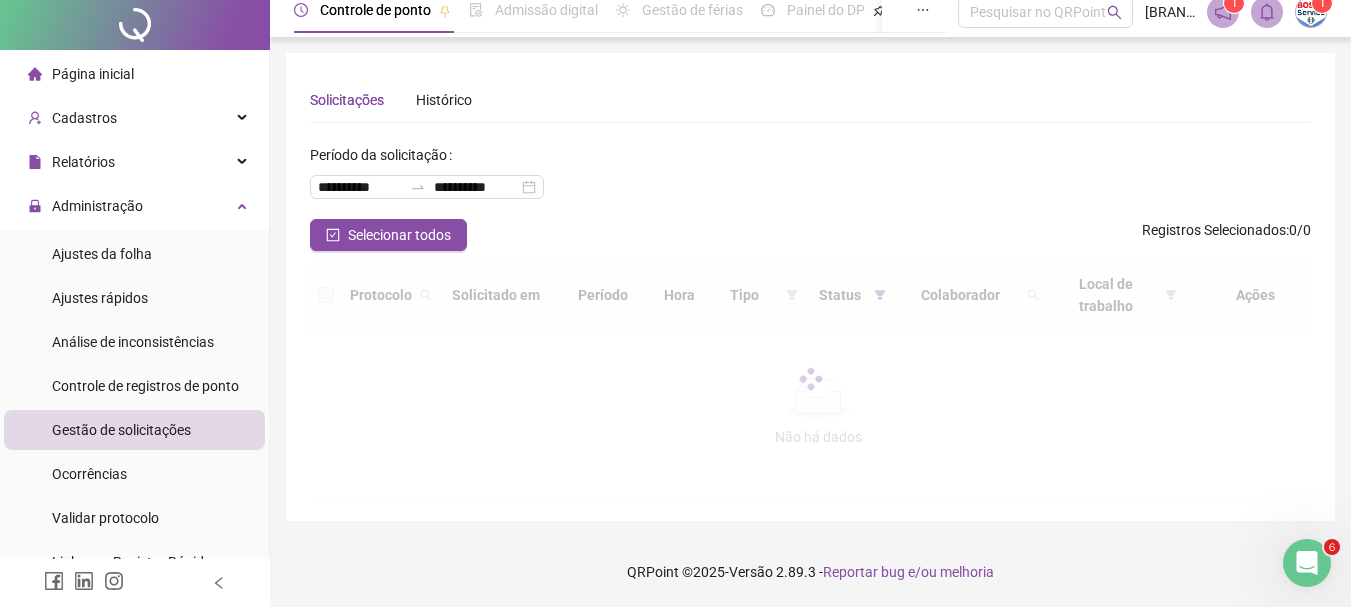 scroll, scrollTop: 0, scrollLeft: 0, axis: both 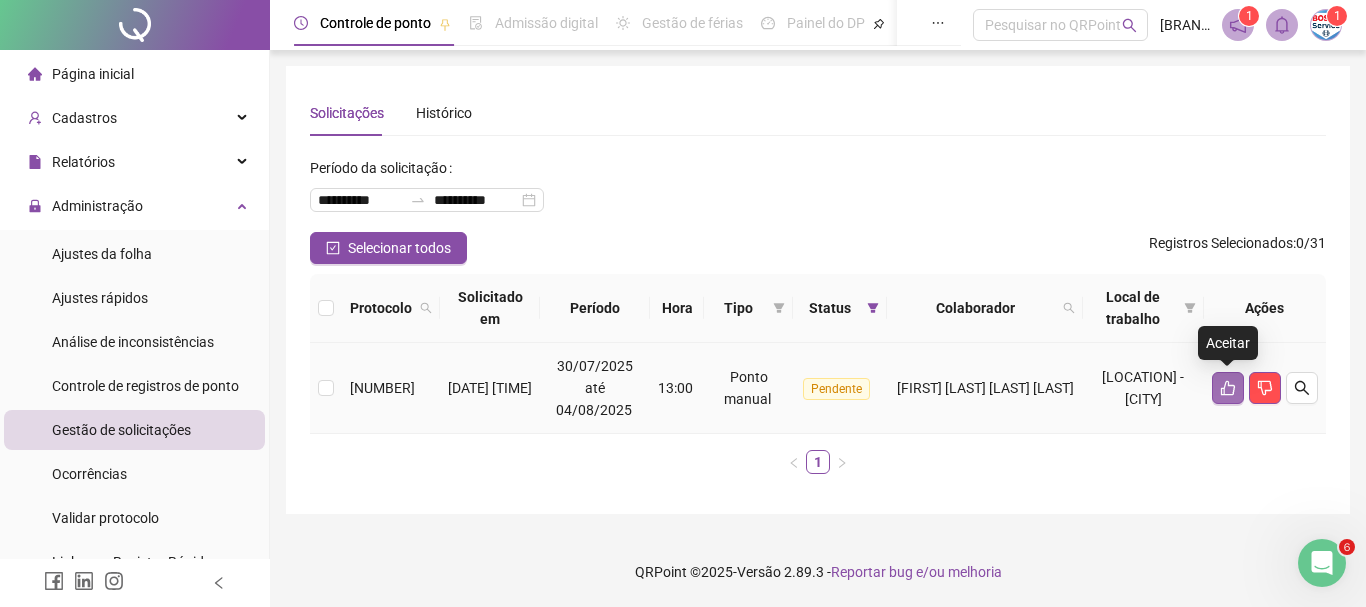 click 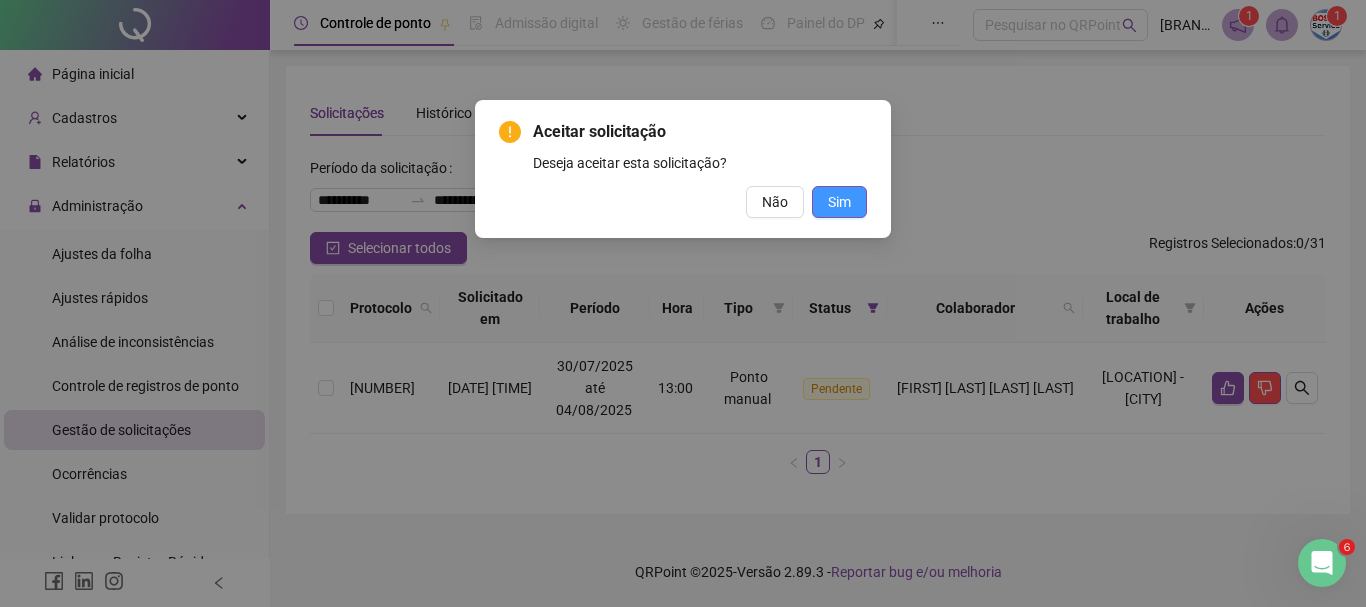 click on "Sim" at bounding box center [839, 202] 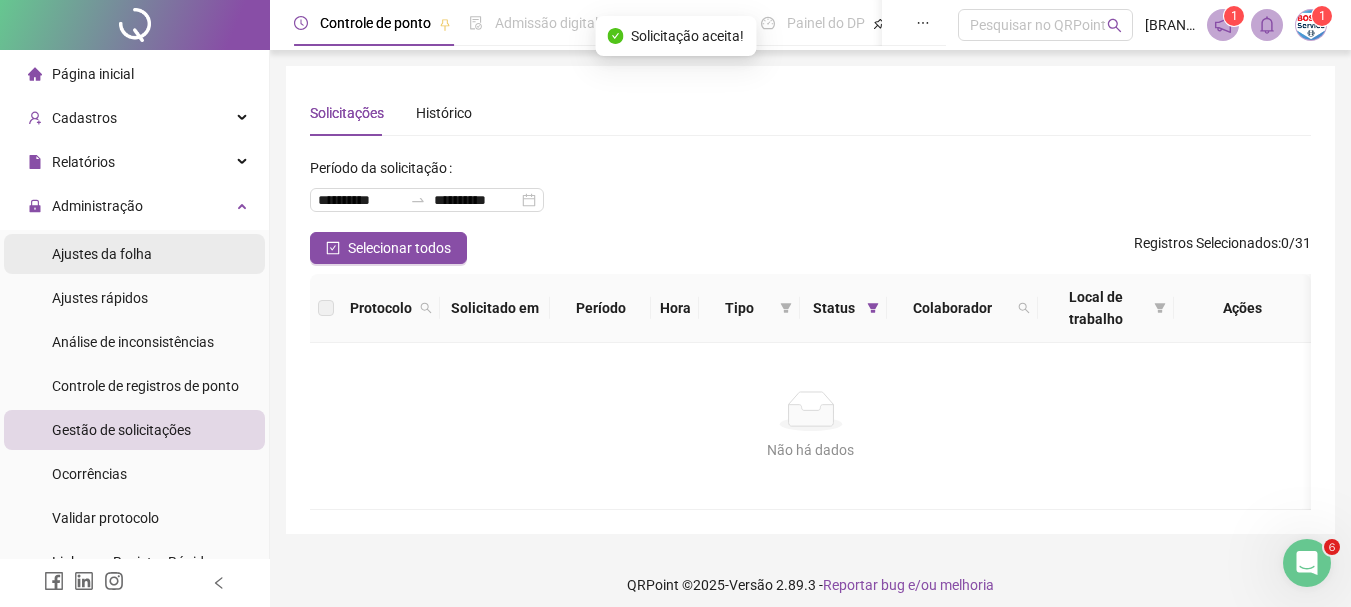 click on "Ajustes da folha" at bounding box center (102, 254) 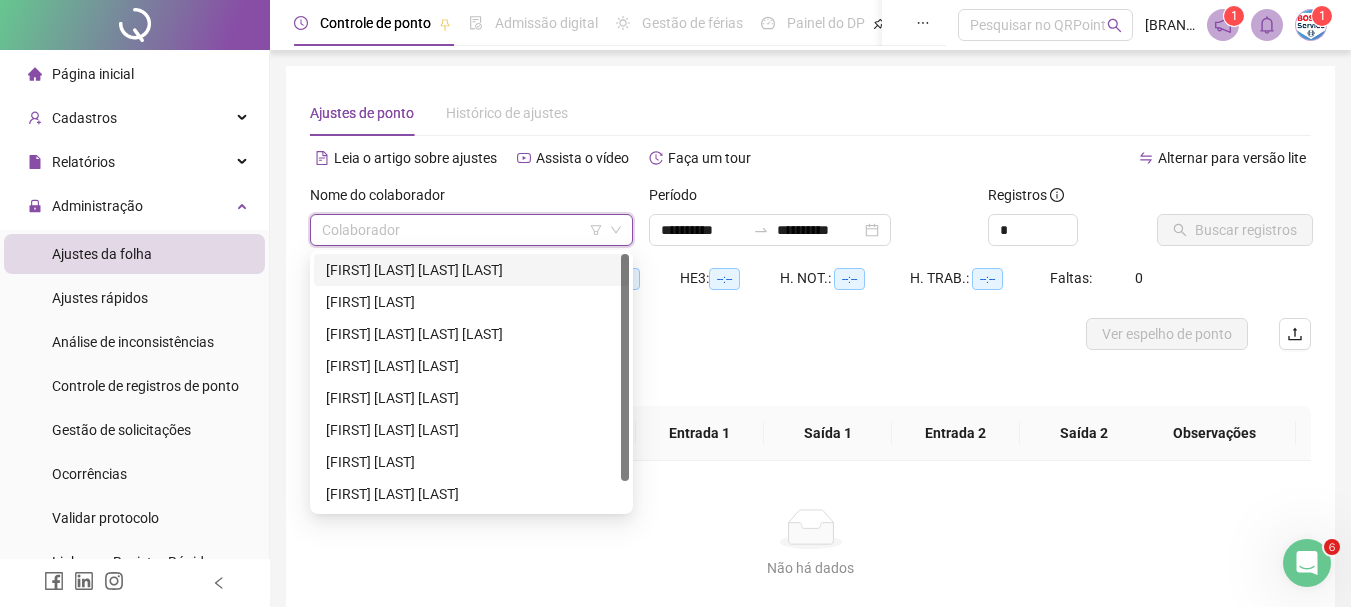 click at bounding box center [462, 230] 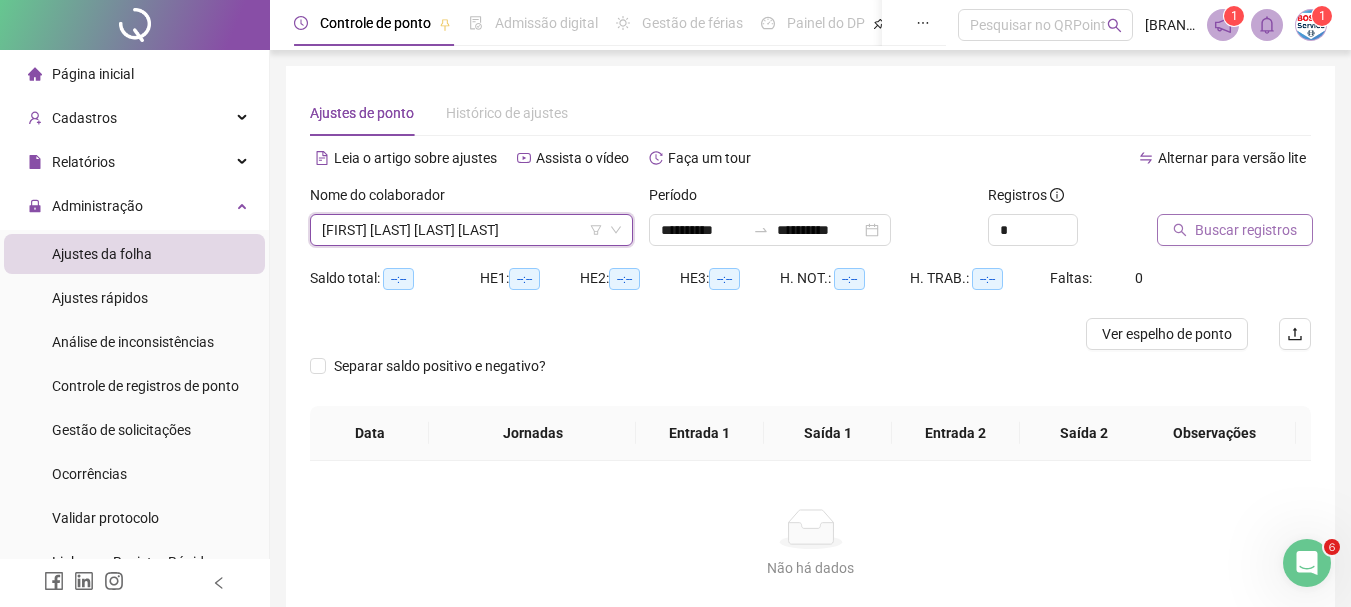 click on "Buscar registros" at bounding box center (1246, 230) 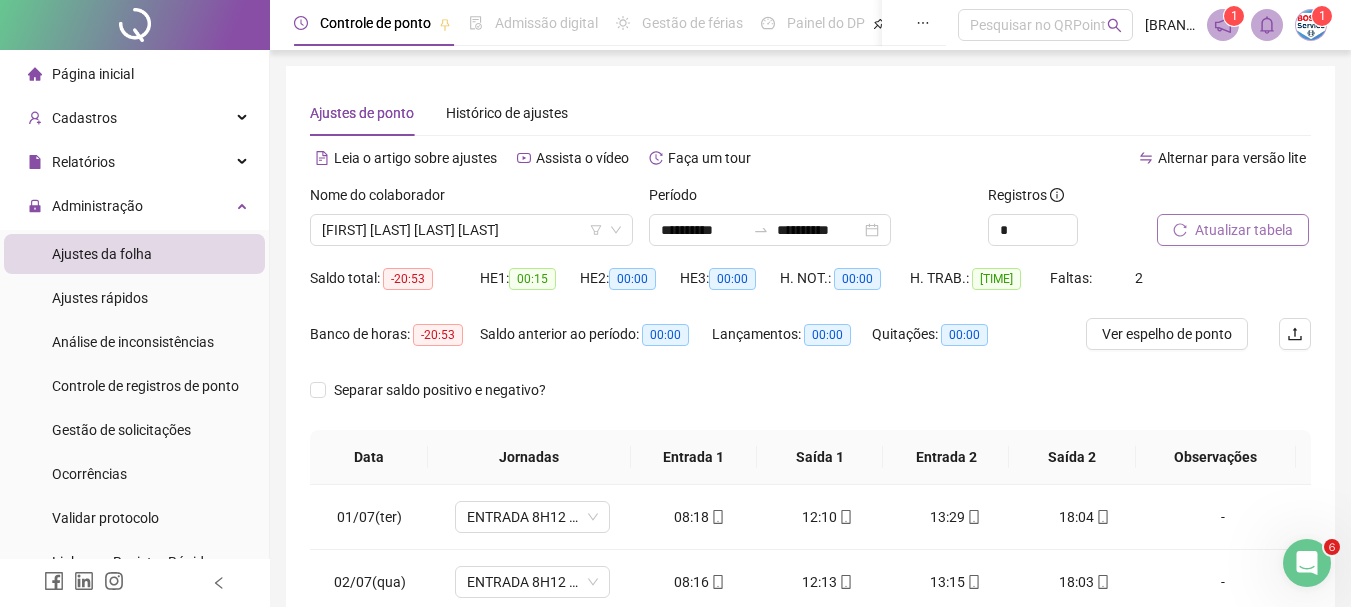 click on "Atualizar tabela" at bounding box center [1233, 230] 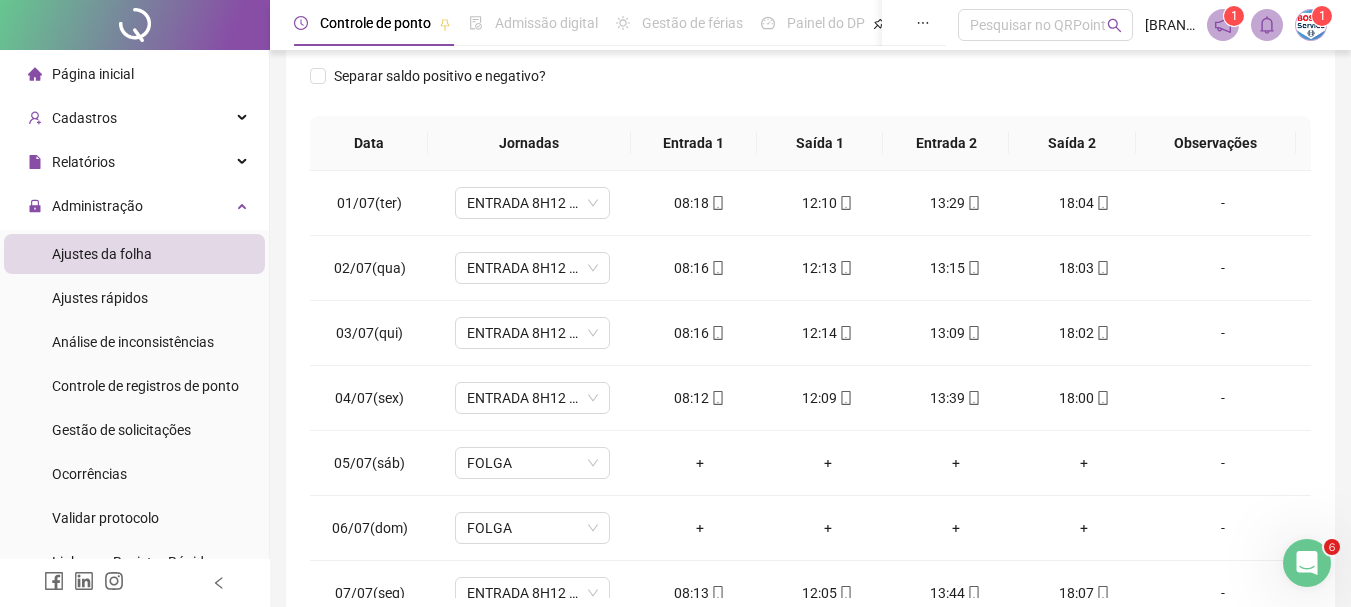 scroll, scrollTop: 400, scrollLeft: 0, axis: vertical 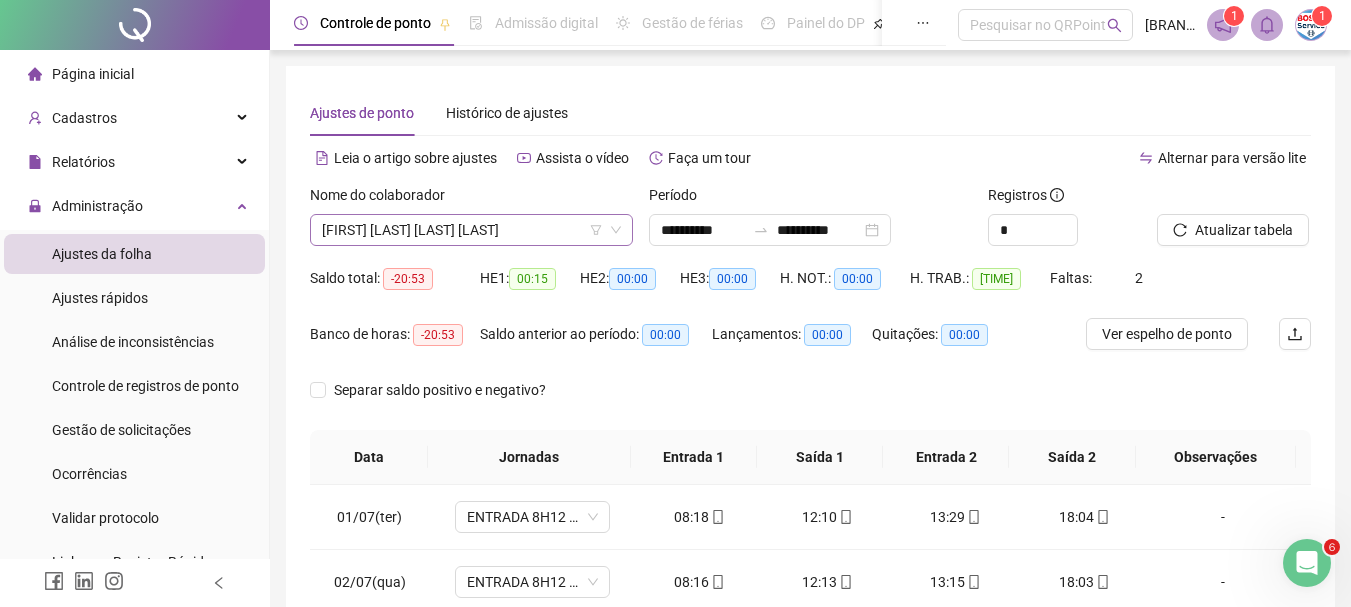 click on "[FIRST] [LAST] [LAST] [LAST]" at bounding box center [471, 230] 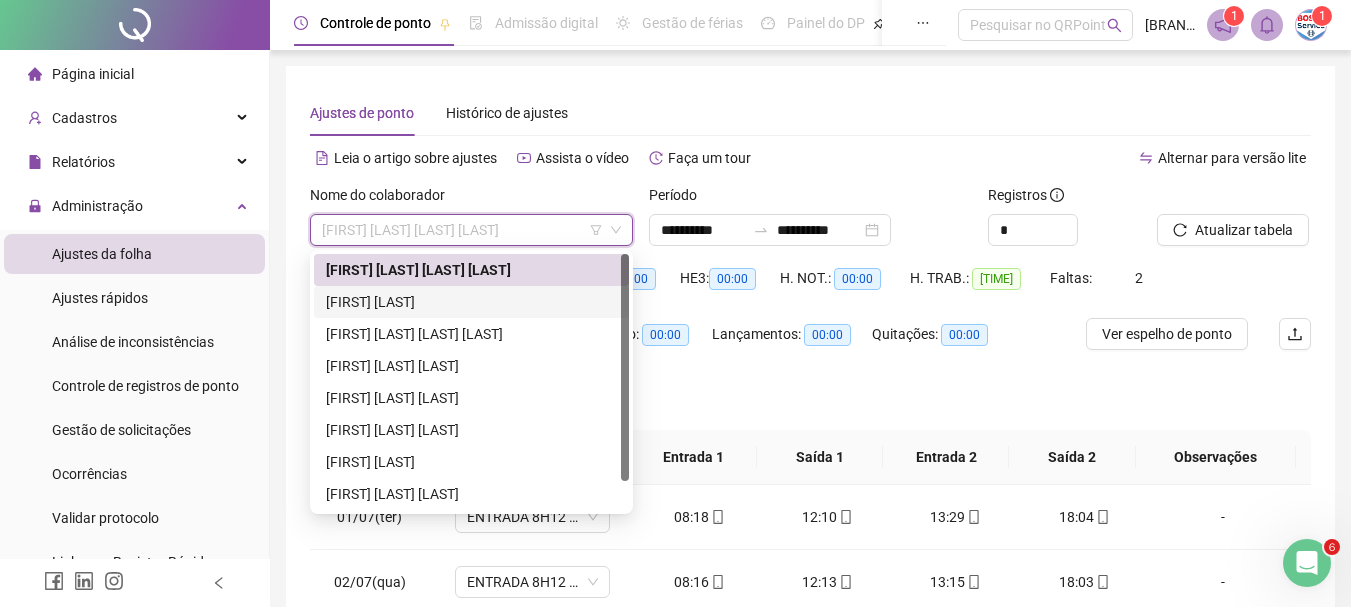 click on "[FIRST] [LAST]" at bounding box center (471, 302) 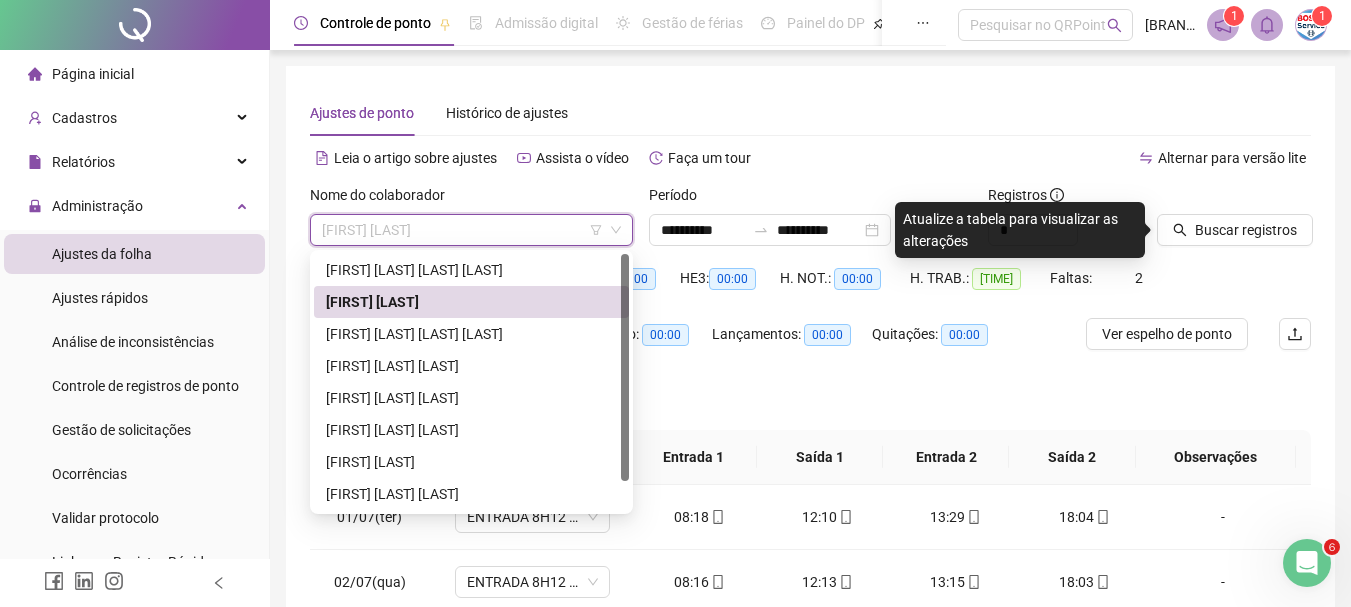click on "[FIRST] [LAST]" at bounding box center [471, 230] 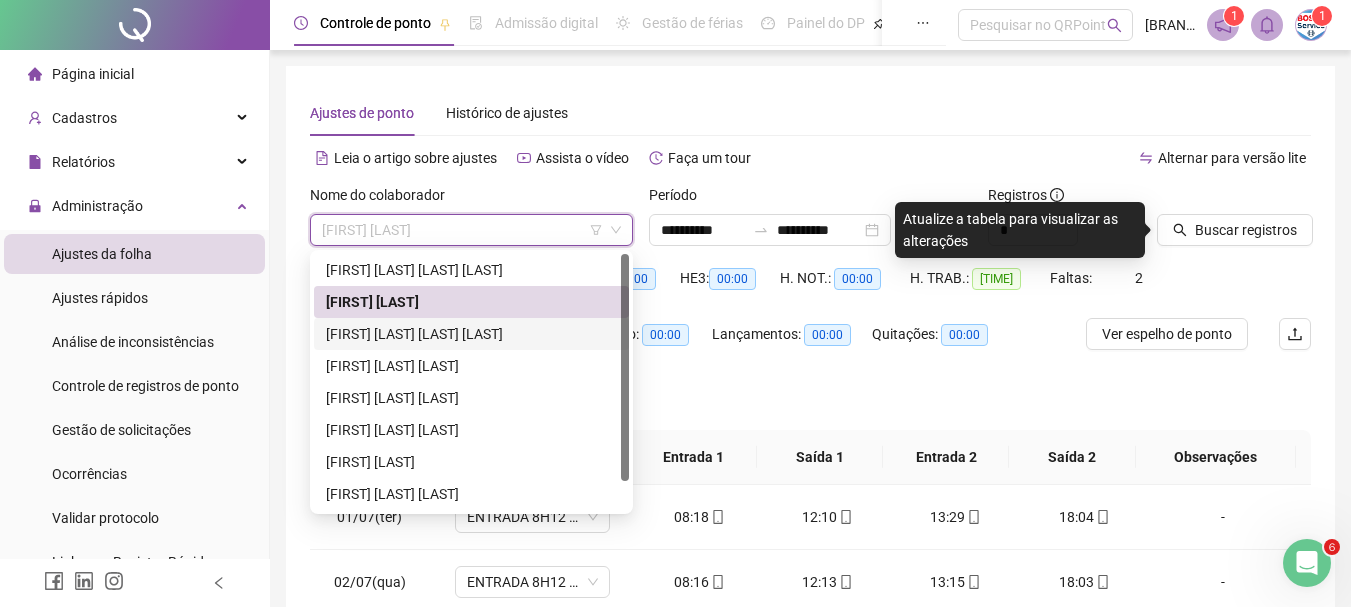 click on "[FIRST] [LAST] [LAST] [LAST]" at bounding box center [471, 334] 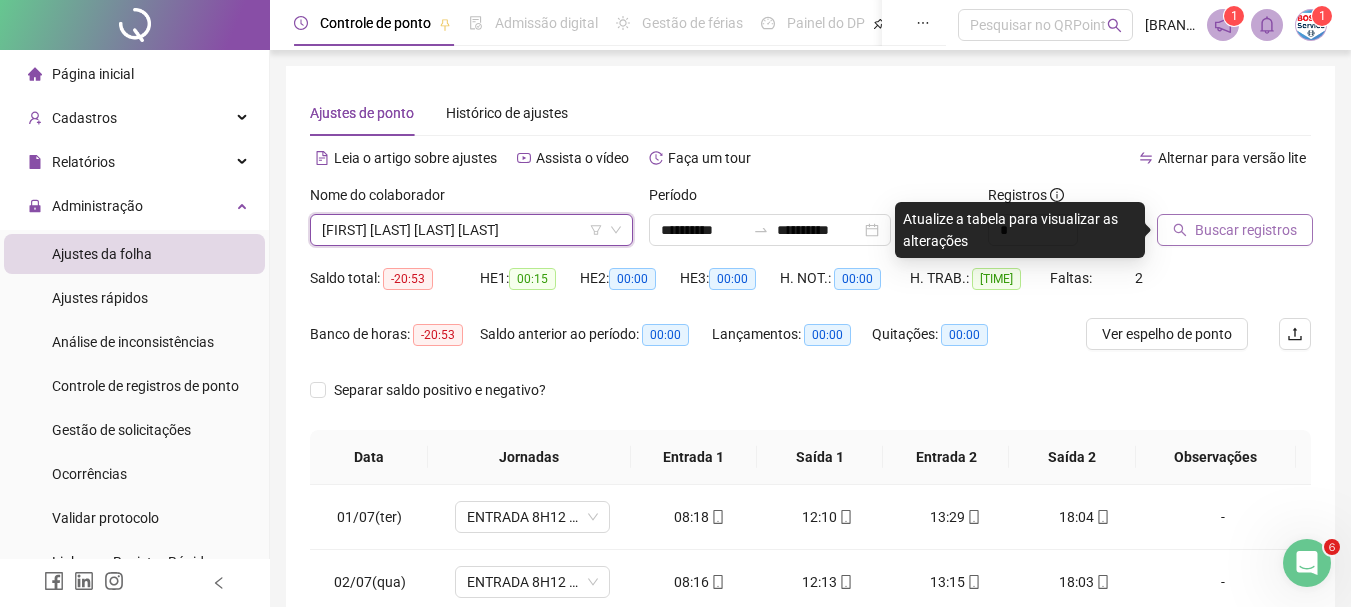 click on "Buscar registros" at bounding box center [1246, 230] 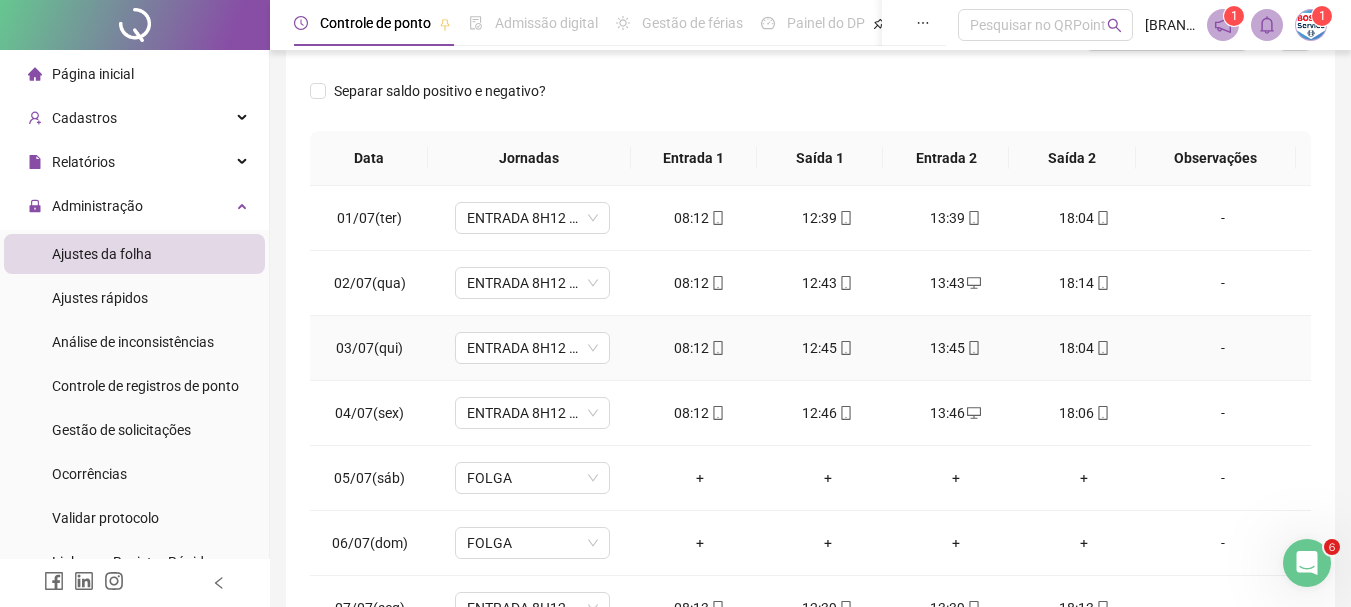 scroll, scrollTop: 300, scrollLeft: 0, axis: vertical 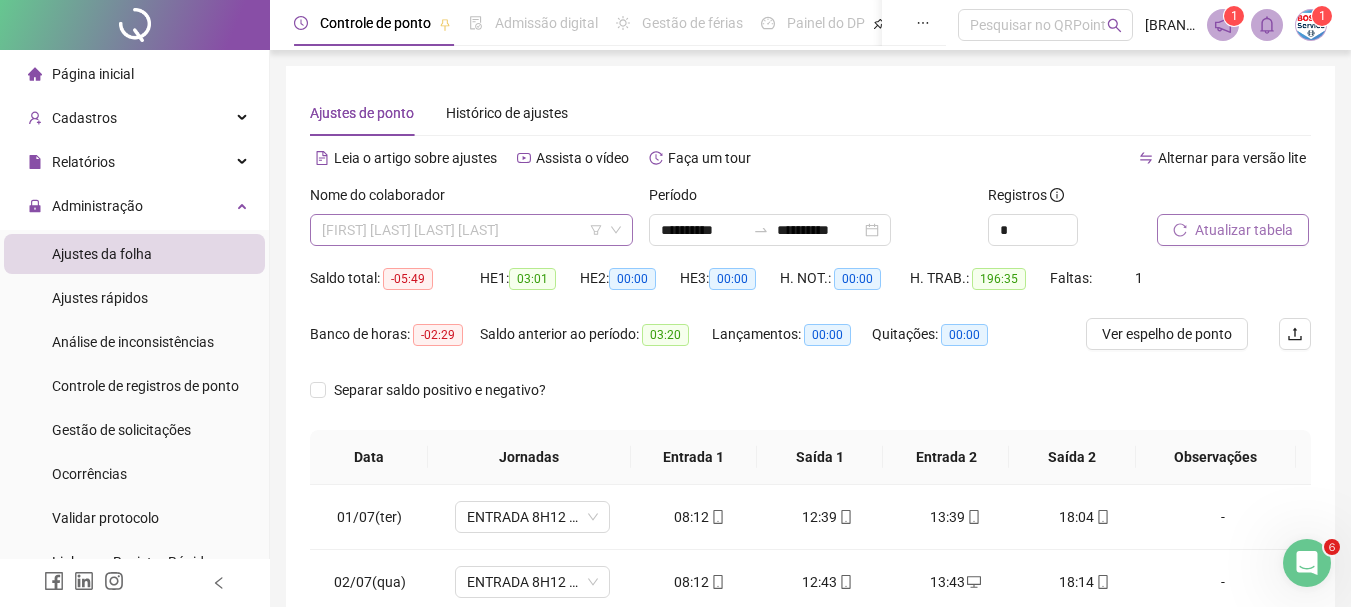 click on "[FIRST] [LAST] [LAST] [LAST]" at bounding box center (471, 230) 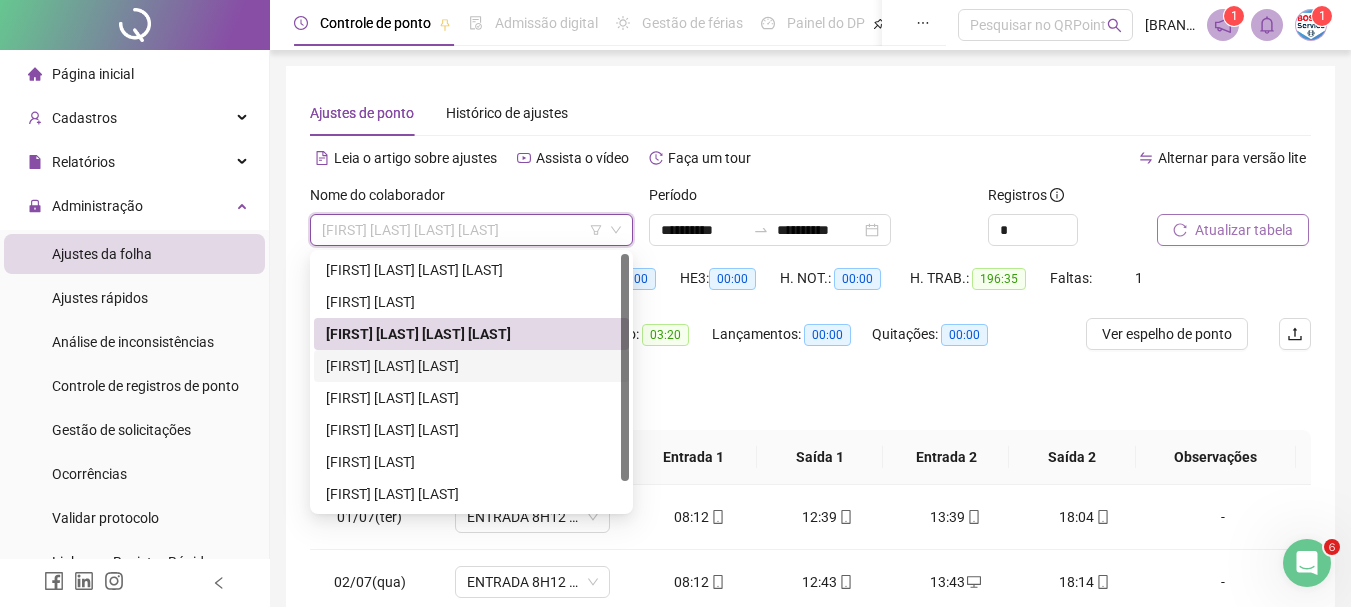 click on "[FIRST] [LAST] [LAST]" at bounding box center (471, 366) 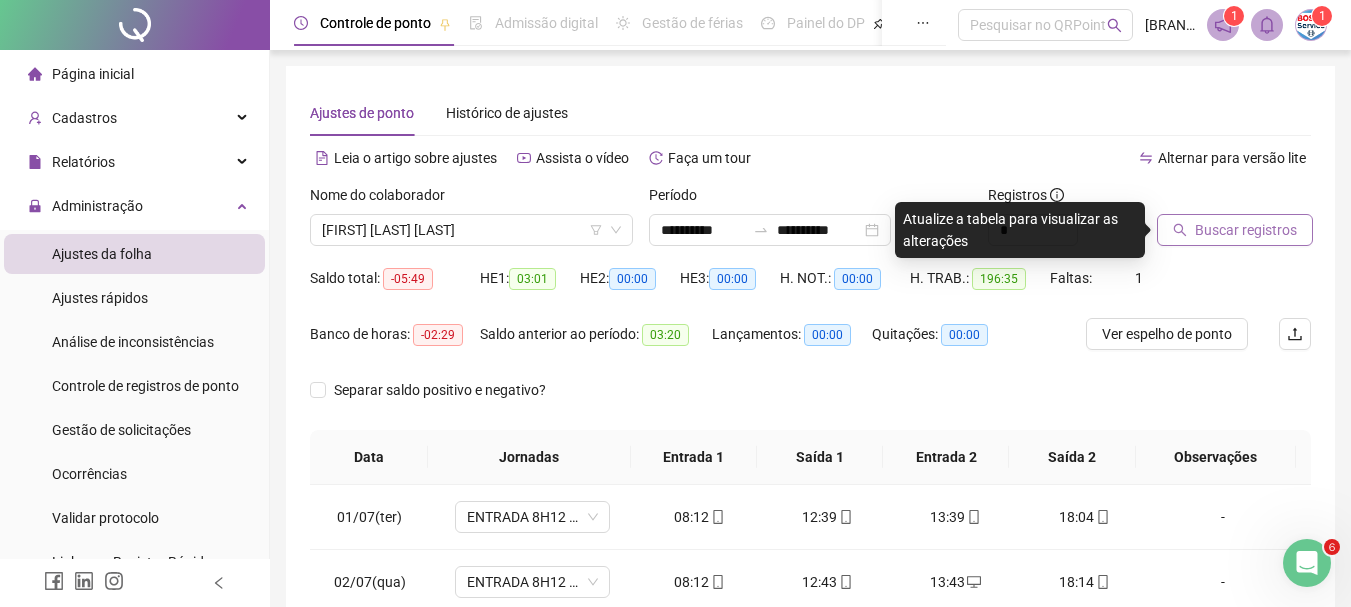 click on "Buscar registros" at bounding box center (1246, 230) 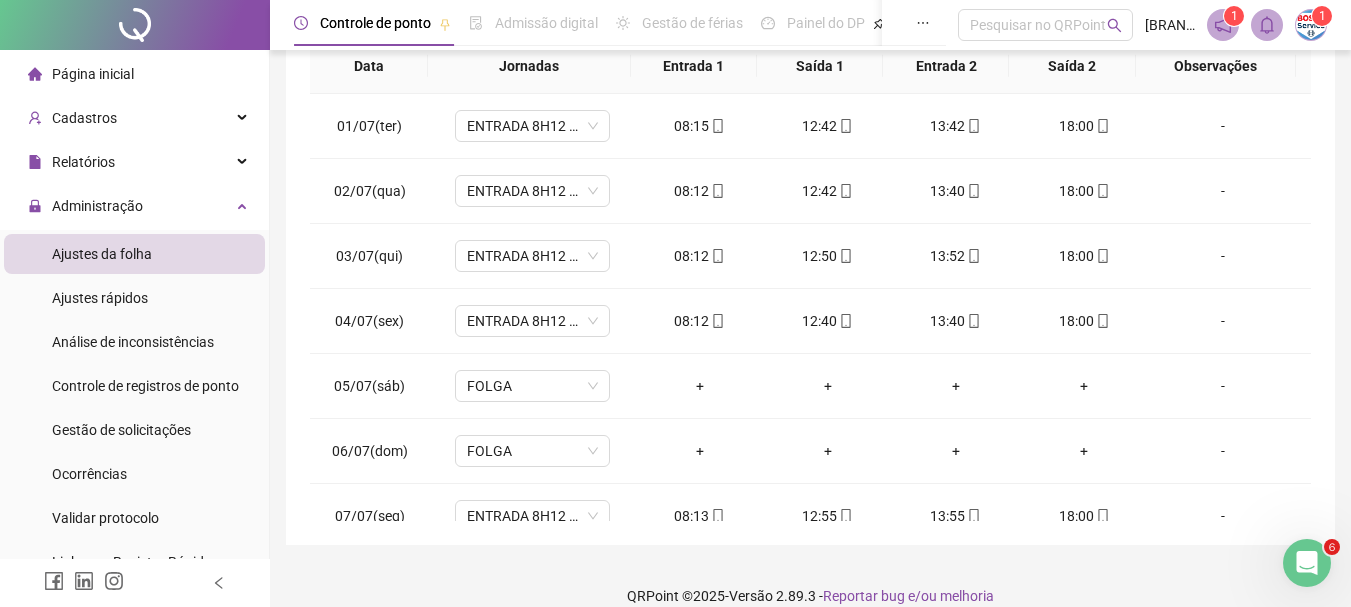 scroll, scrollTop: 400, scrollLeft: 0, axis: vertical 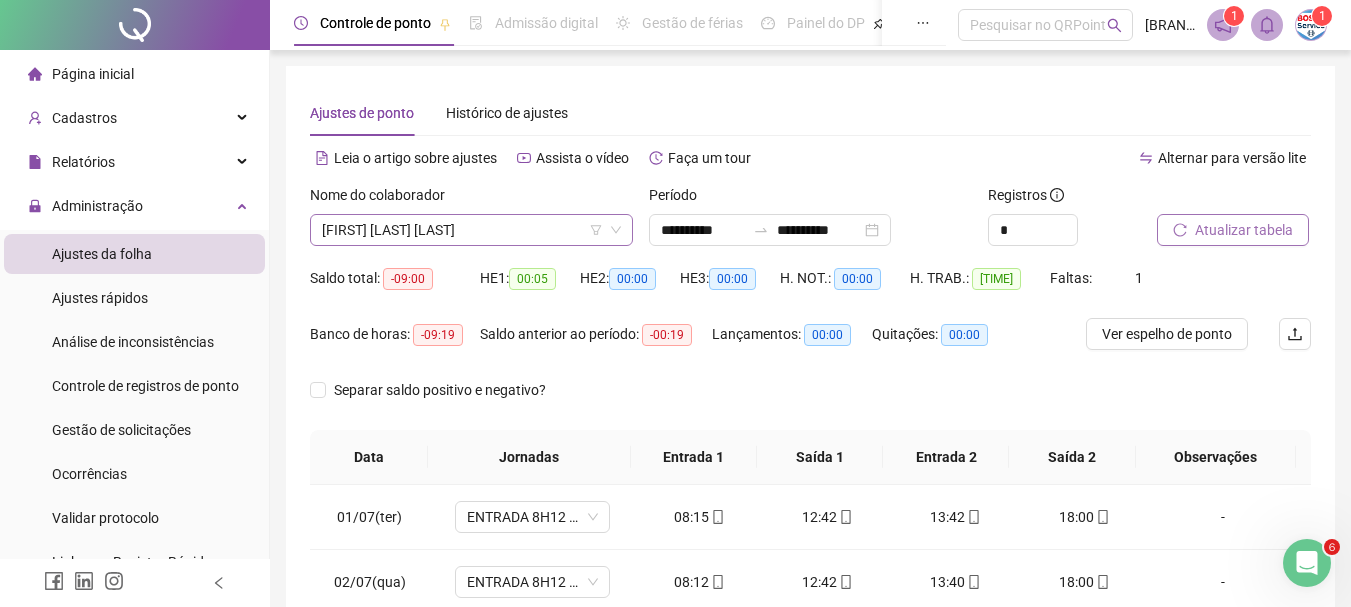 click on "[FIRST] [LAST] [LAST]" at bounding box center (471, 230) 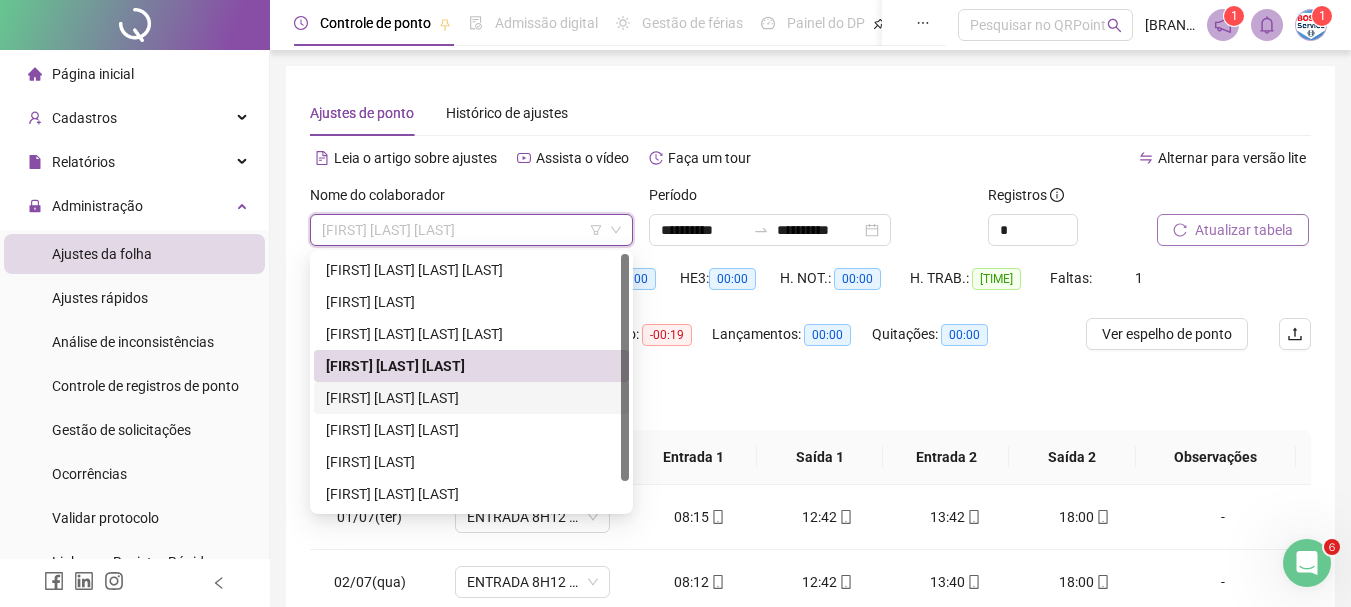 click on "[FIRST] [LAST] [LAST]" at bounding box center (471, 398) 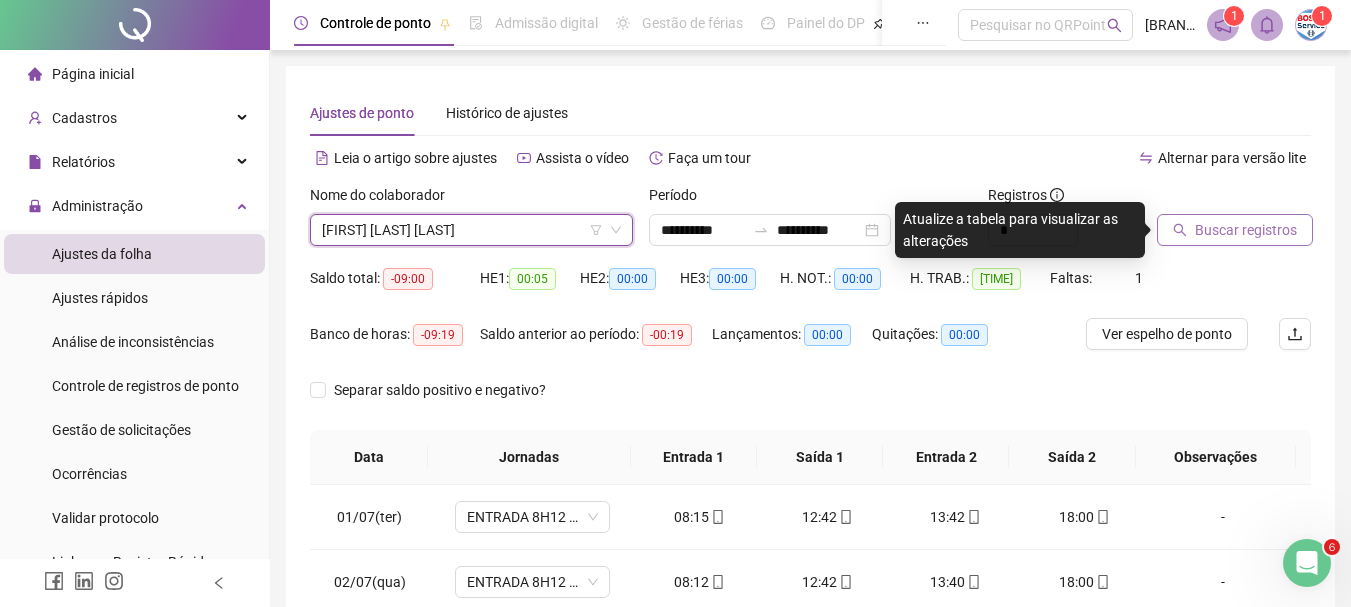 click on "Buscar registros" at bounding box center (1246, 230) 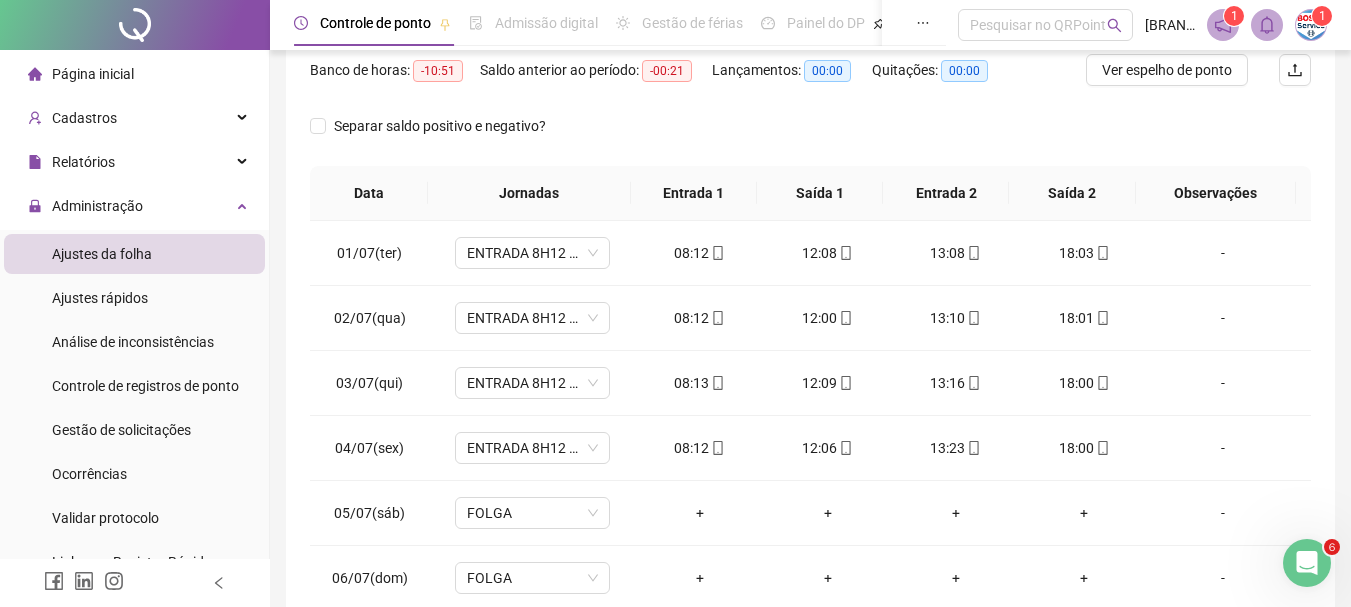 scroll, scrollTop: 300, scrollLeft: 0, axis: vertical 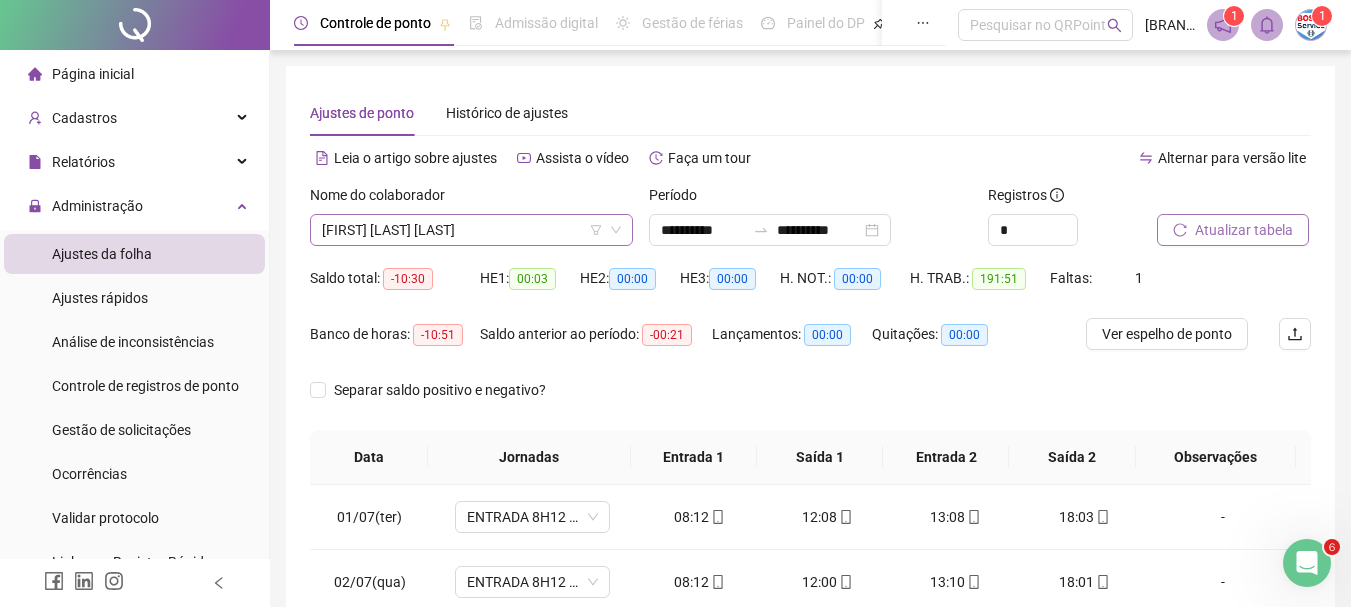 click on "[FIRST] [LAST] [LAST]" at bounding box center [471, 230] 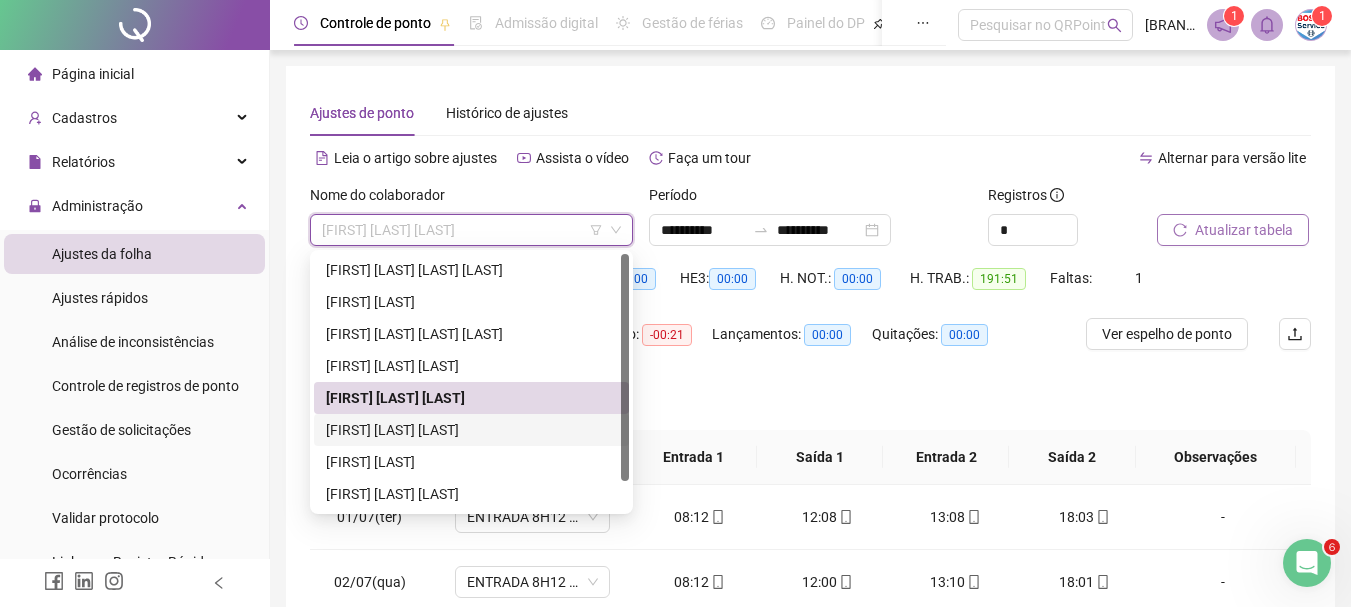 click on "[FIRST] [LAST] [LAST]" at bounding box center (471, 430) 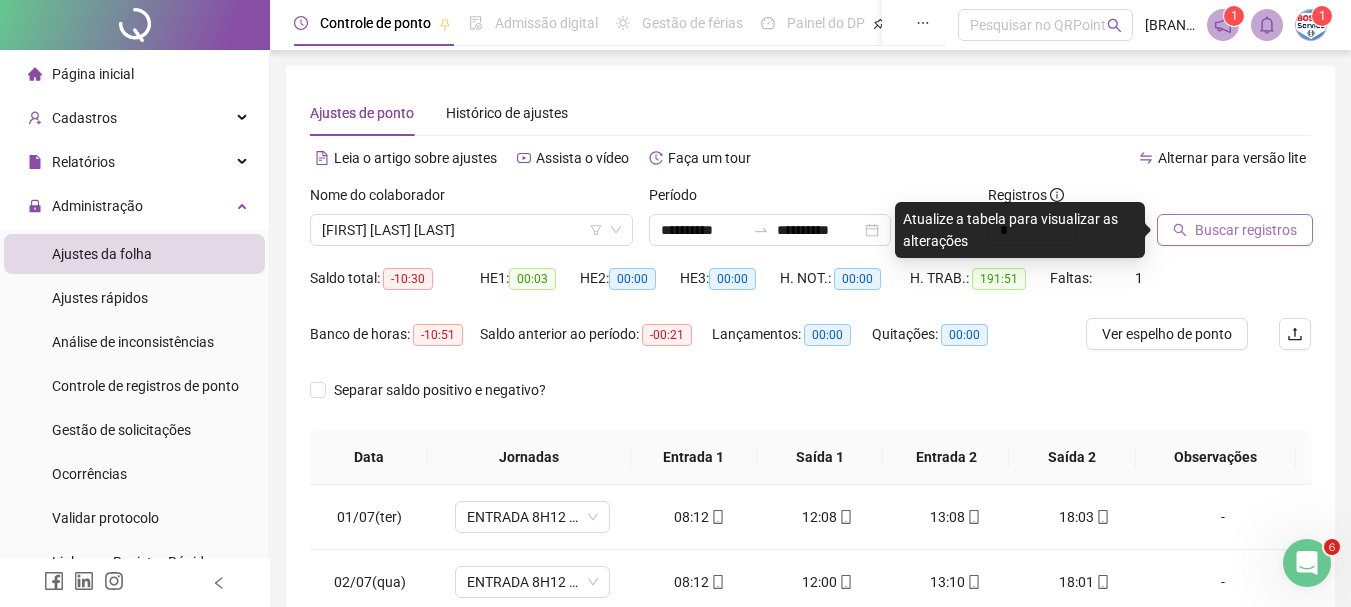 click on "Buscar registros" at bounding box center [1246, 230] 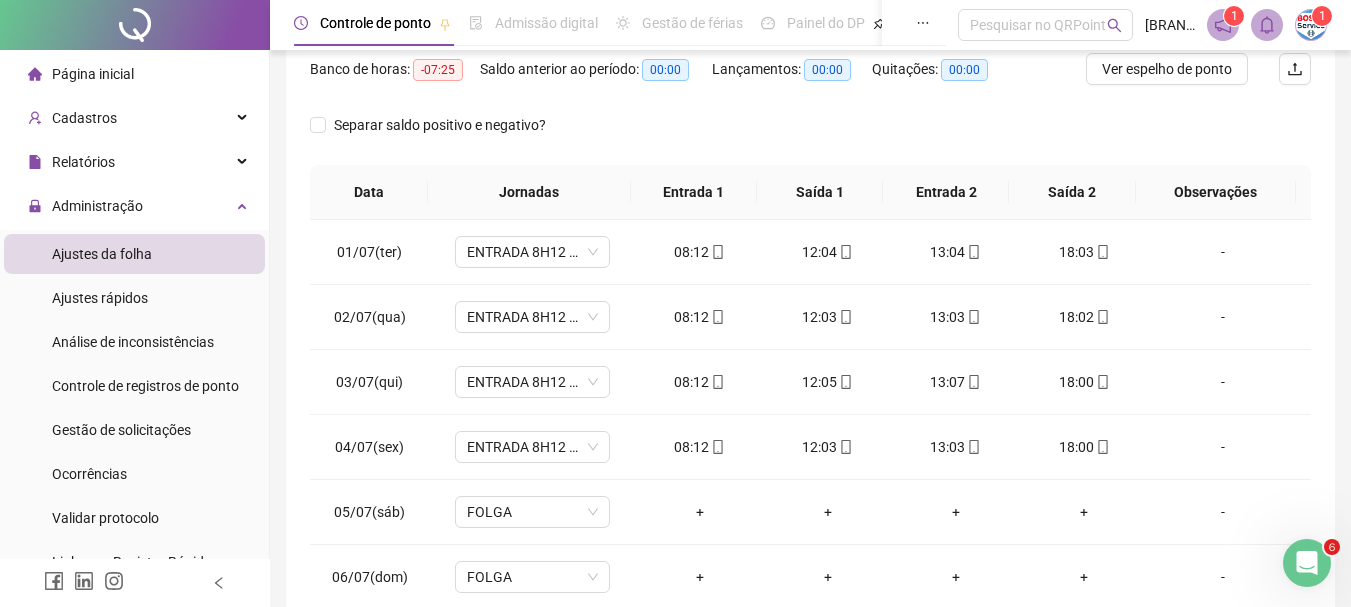scroll, scrollTop: 300, scrollLeft: 0, axis: vertical 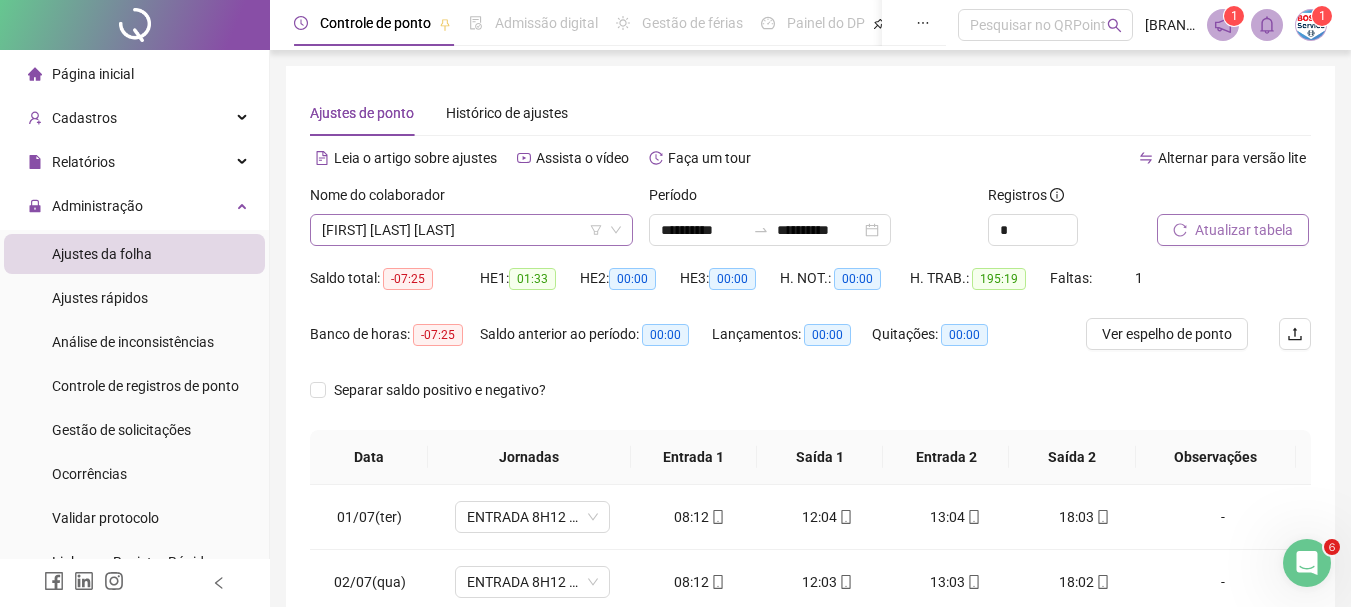 click on "[FIRST] [LAST] [LAST]" at bounding box center [471, 230] 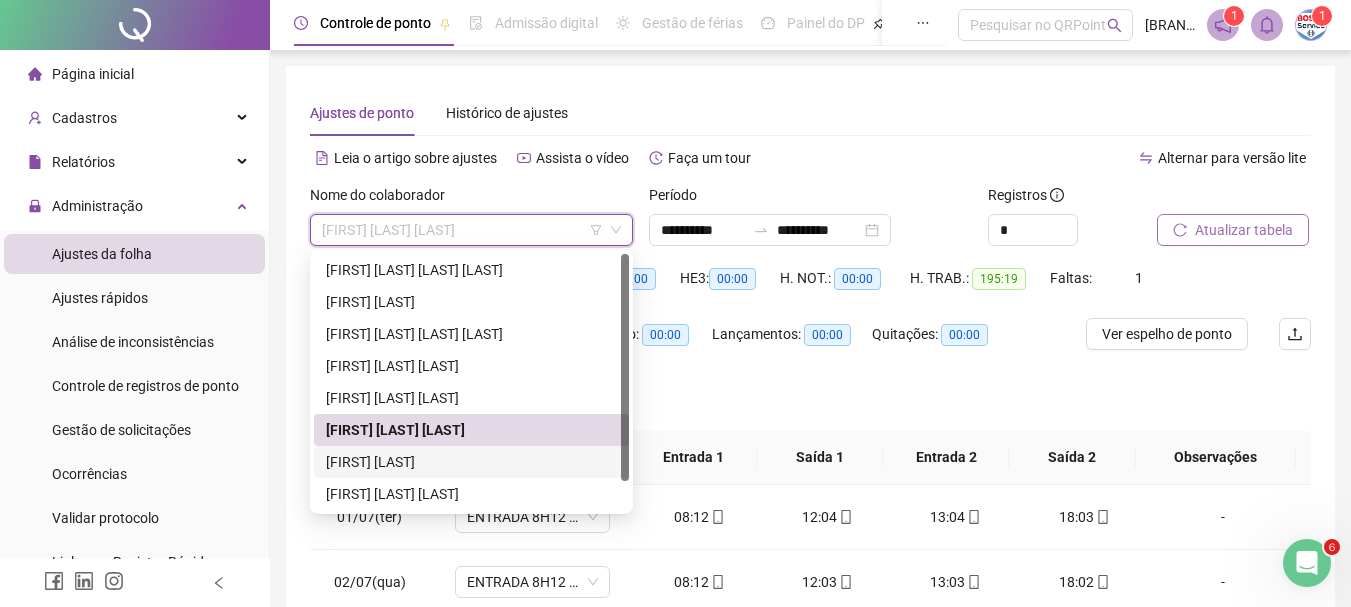click on "[FIRST] [LAST]" at bounding box center (471, 462) 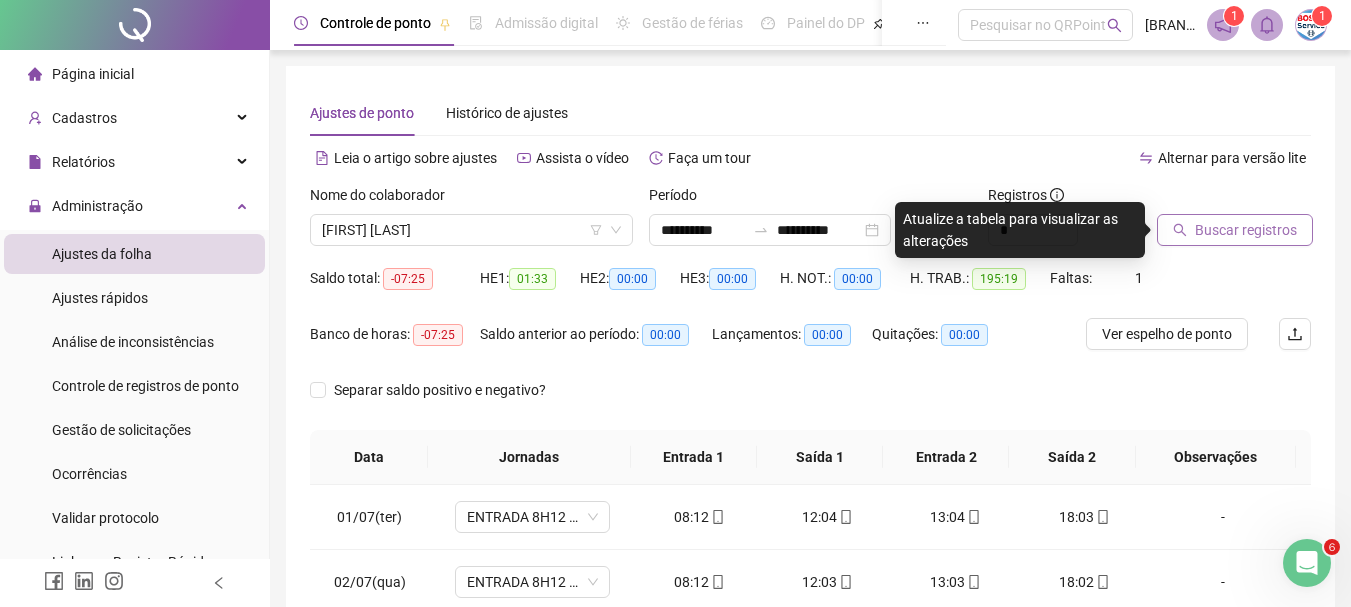 click on "Buscar registros" at bounding box center (1246, 230) 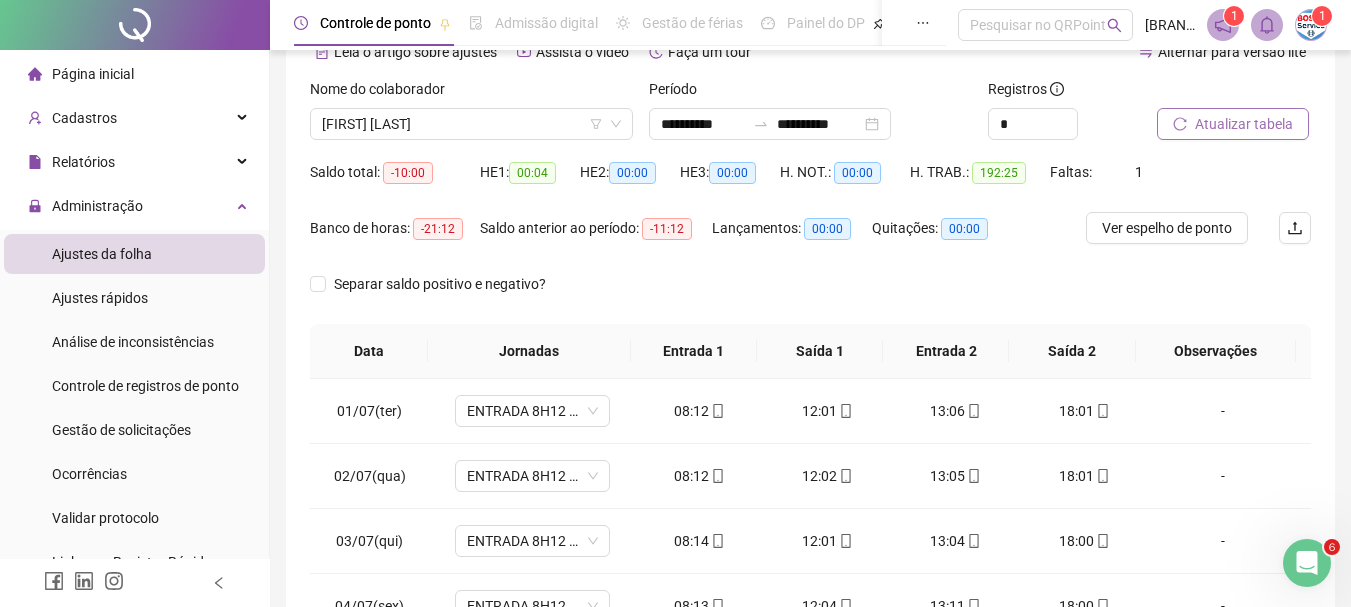 scroll, scrollTop: 200, scrollLeft: 0, axis: vertical 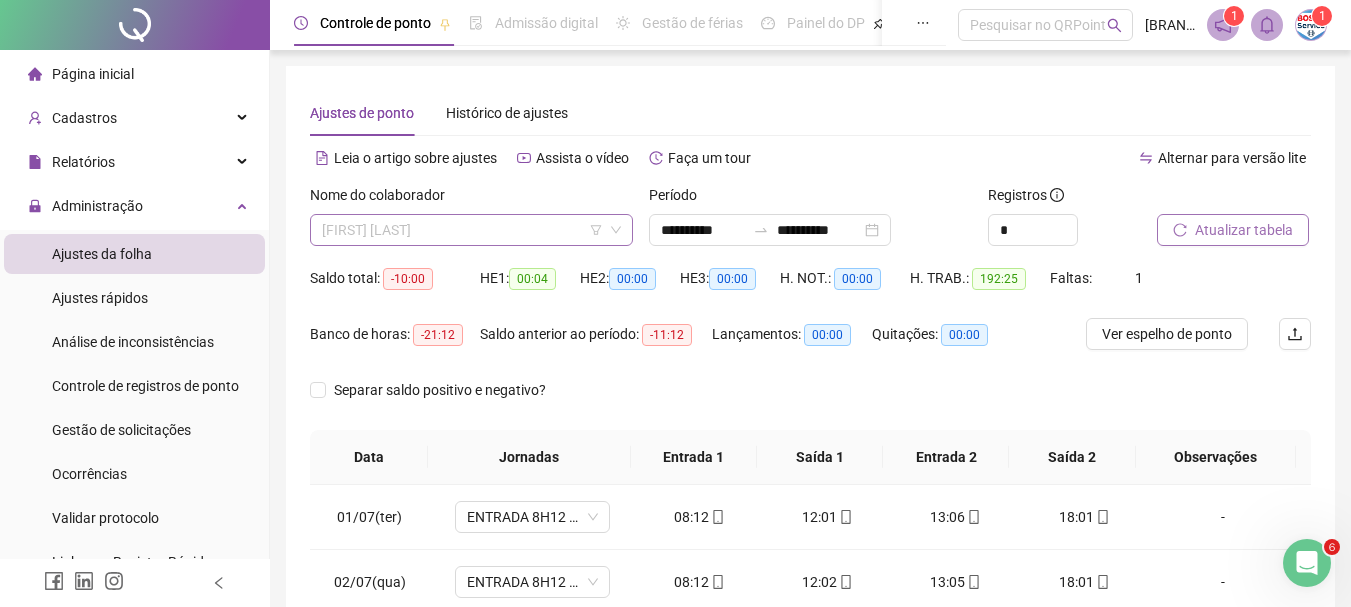 click on "[FIRST] [LAST]" at bounding box center (471, 230) 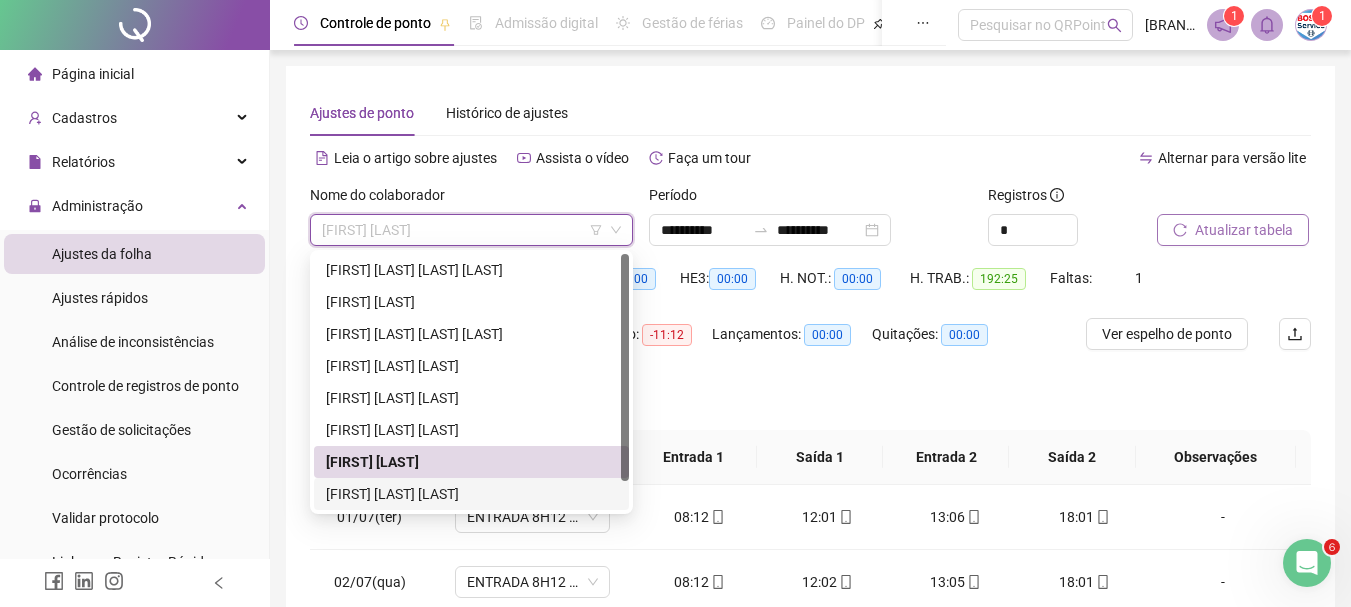 click on "[FIRST] [LAST] [LAST]" at bounding box center (471, 494) 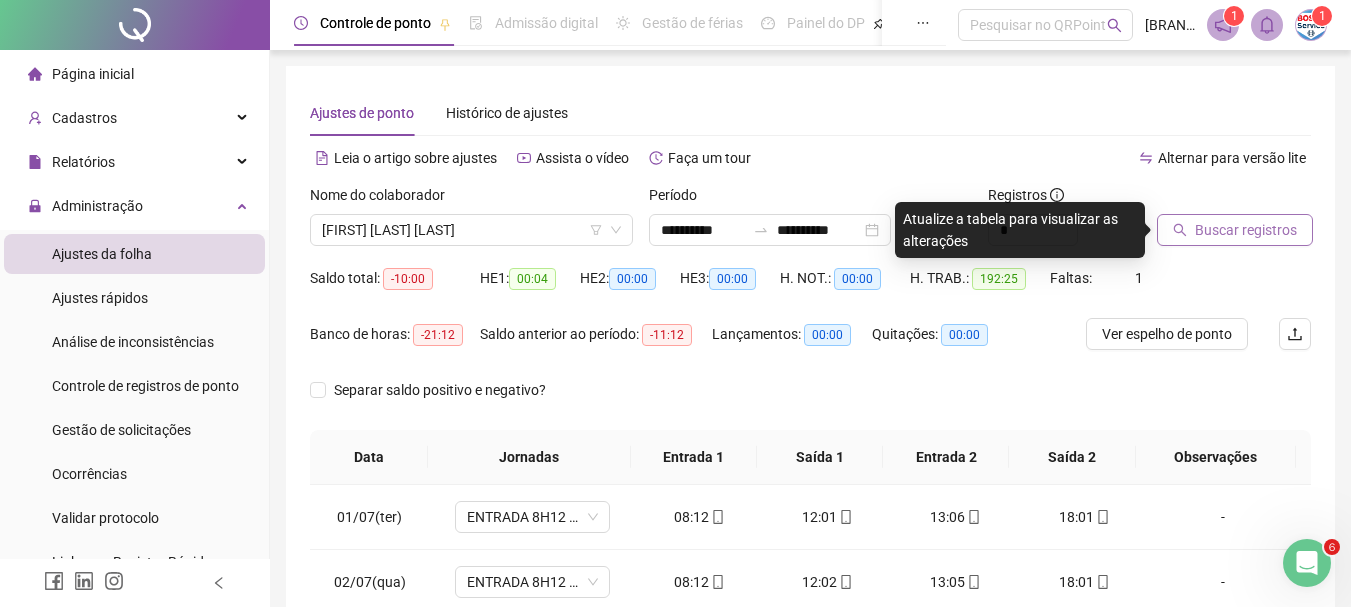 click on "Buscar registros" at bounding box center (1246, 230) 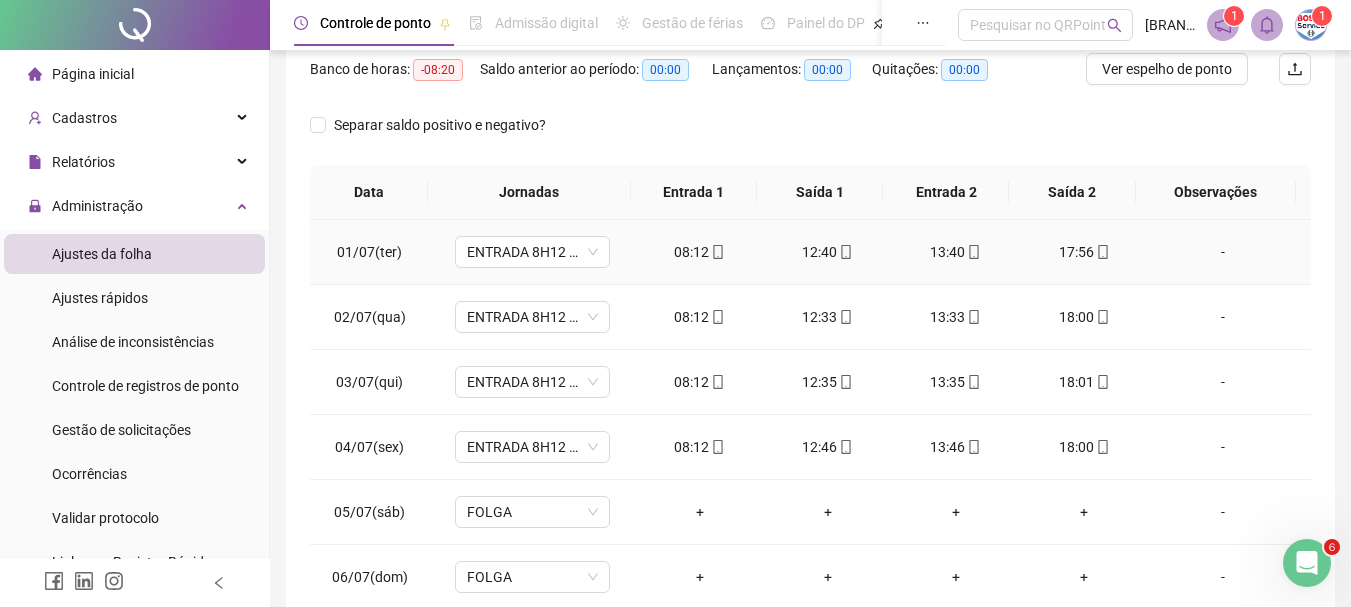 scroll, scrollTop: 300, scrollLeft: 0, axis: vertical 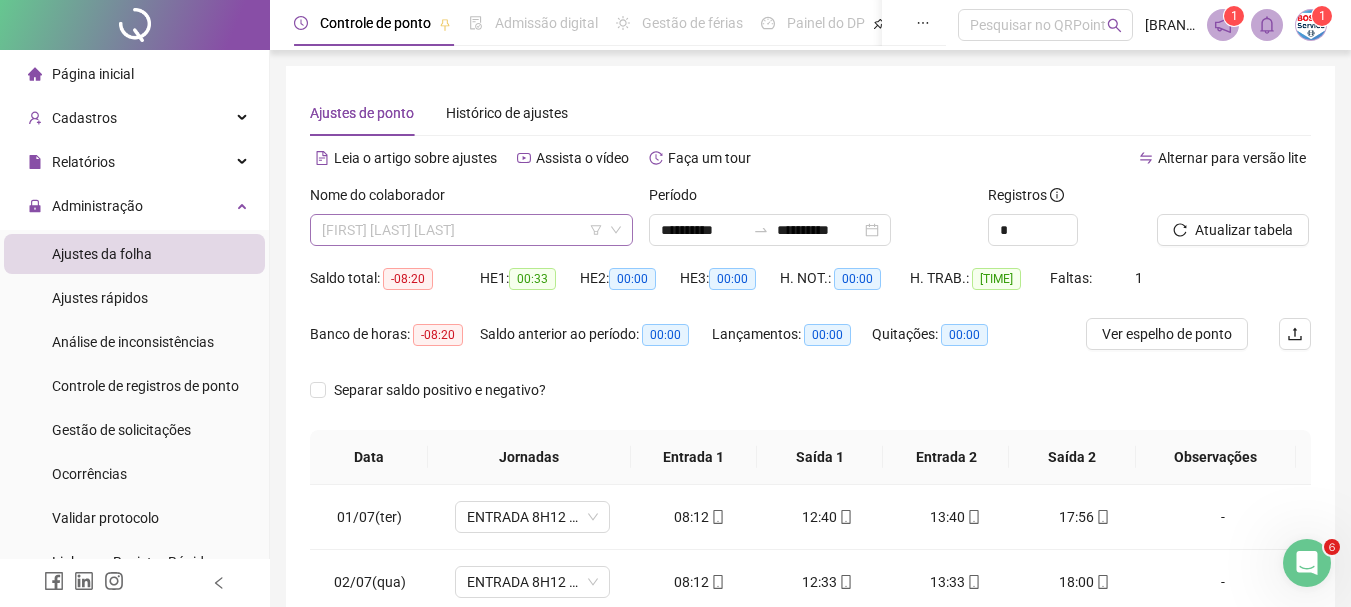 click on "[FIRST] [LAST] [LAST]" at bounding box center (471, 230) 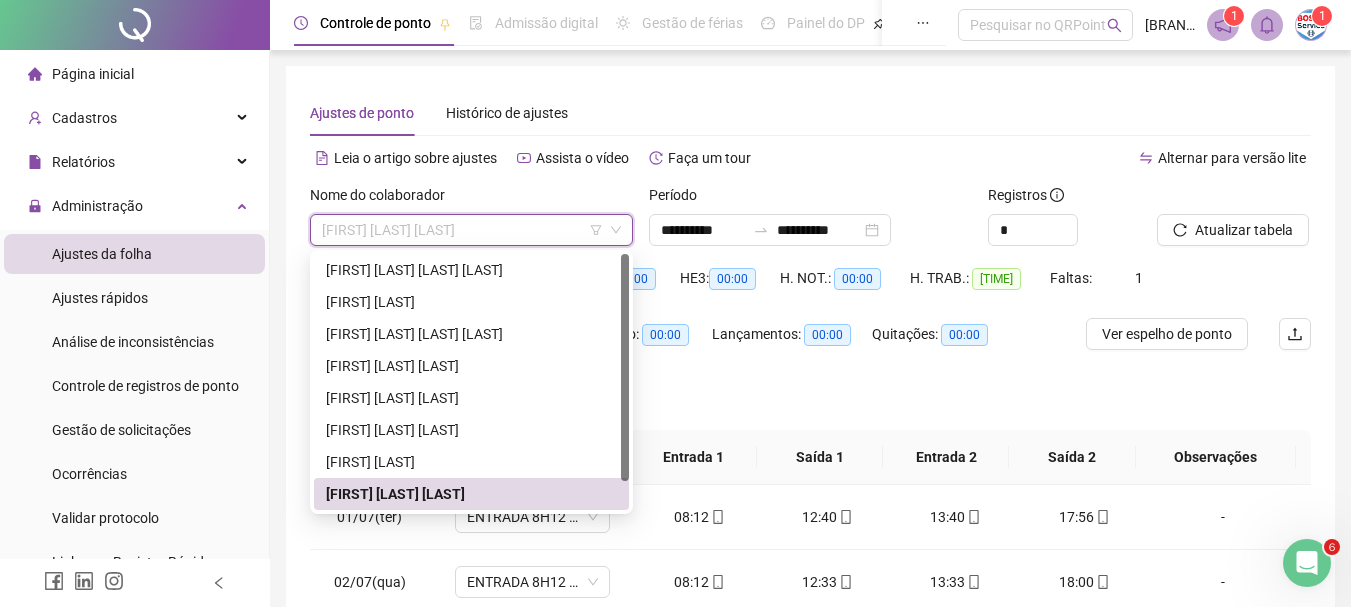 scroll, scrollTop: 32, scrollLeft: 0, axis: vertical 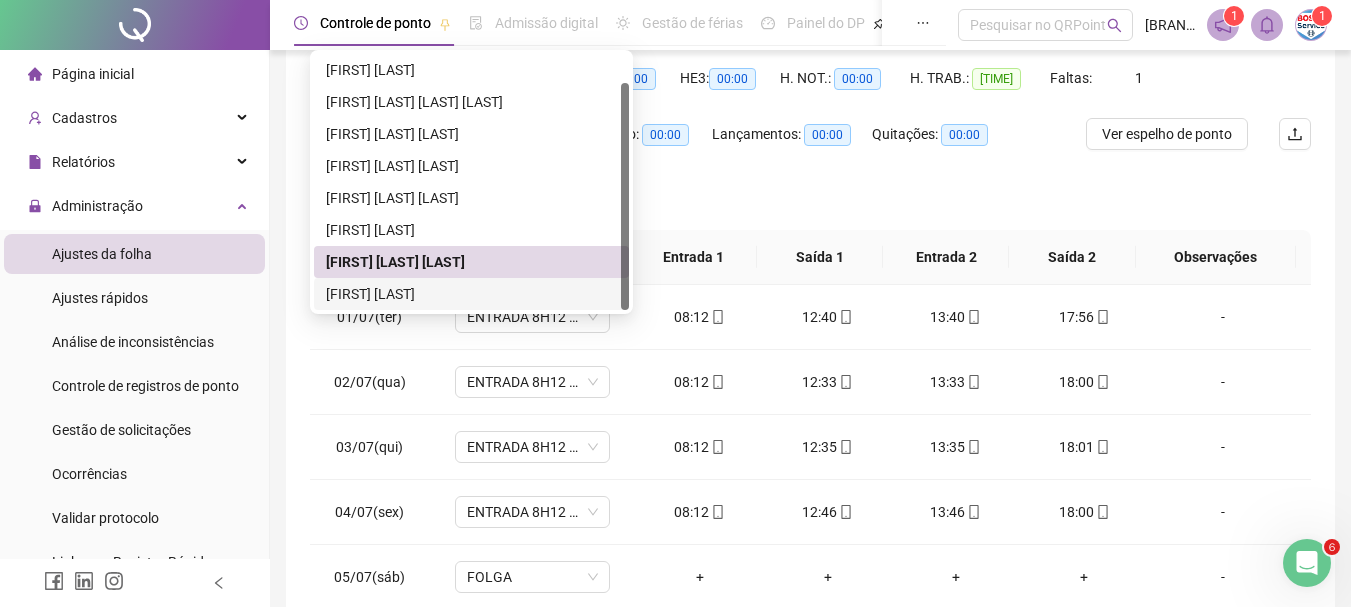 click on "[FIRST] [LAST]" at bounding box center (471, 294) 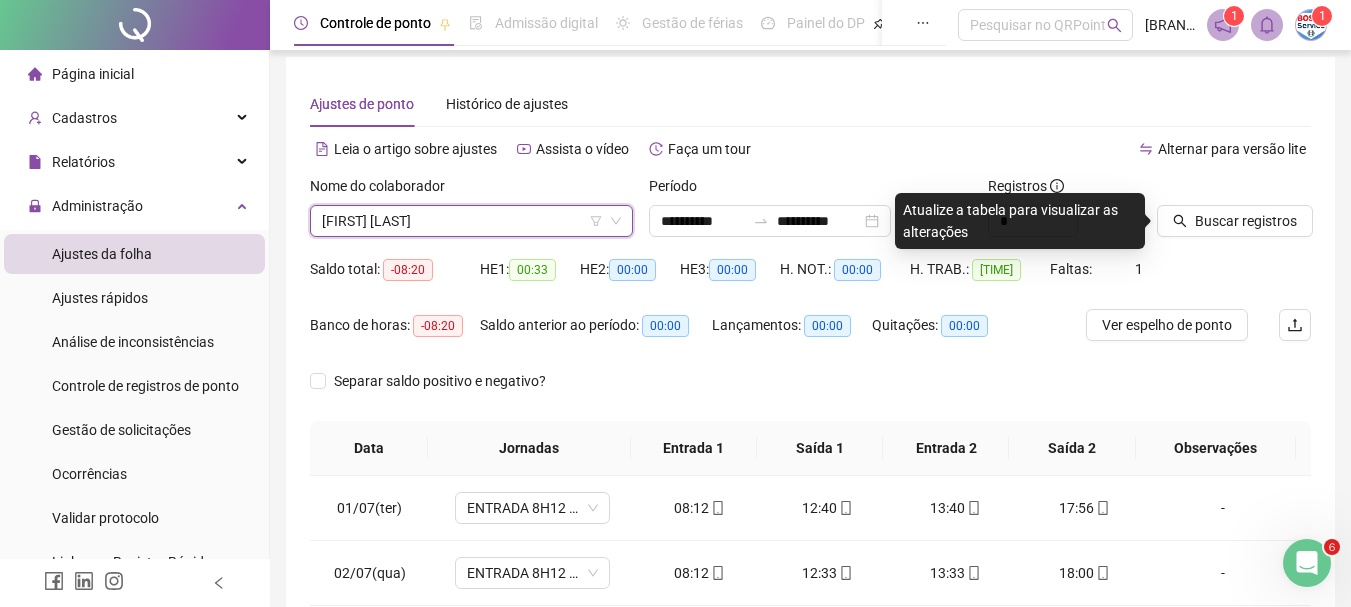 scroll, scrollTop: 0, scrollLeft: 0, axis: both 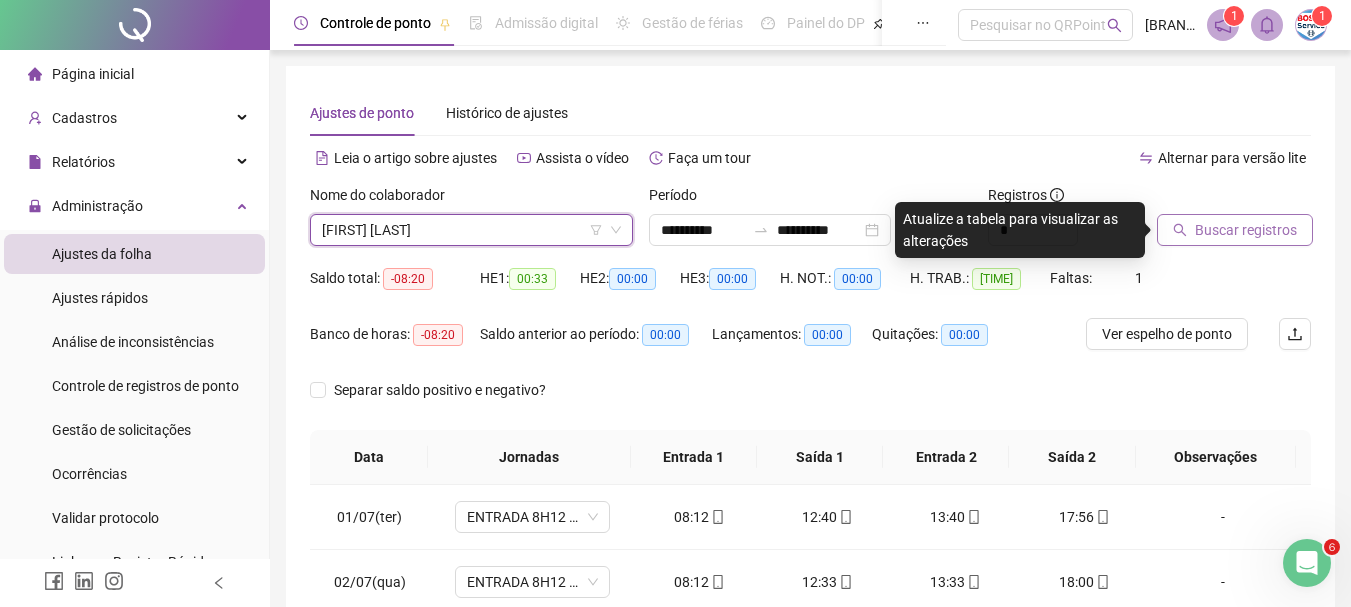 click on "Buscar registros" at bounding box center [1246, 230] 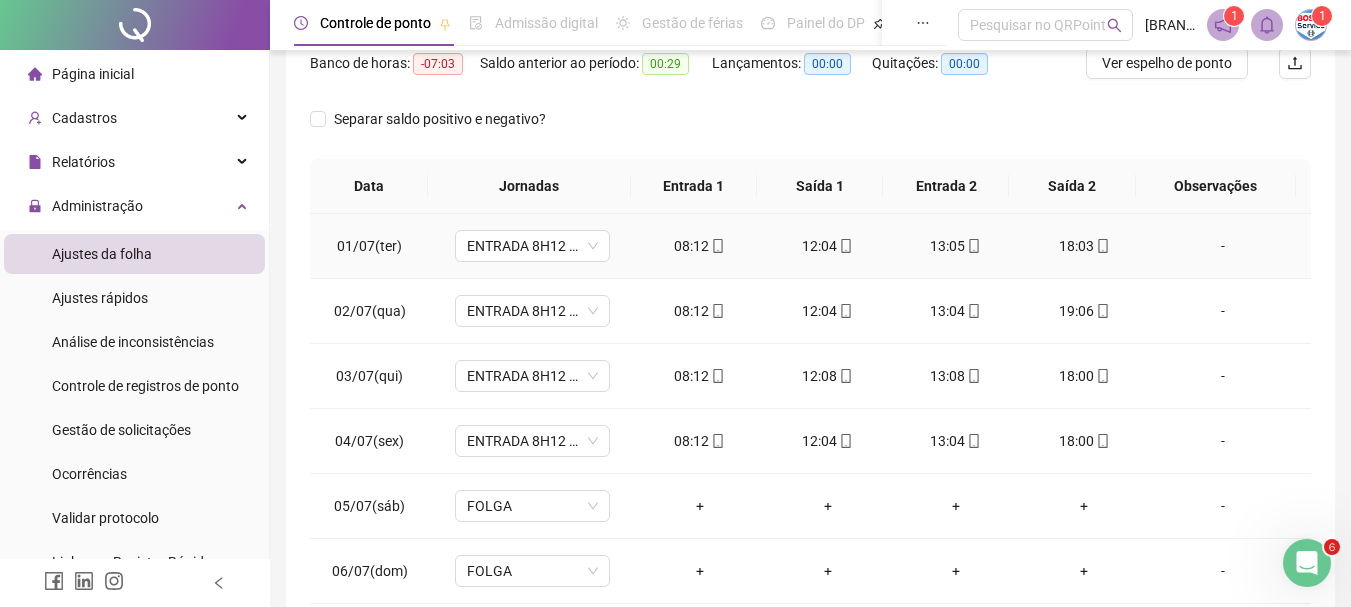 scroll, scrollTop: 300, scrollLeft: 0, axis: vertical 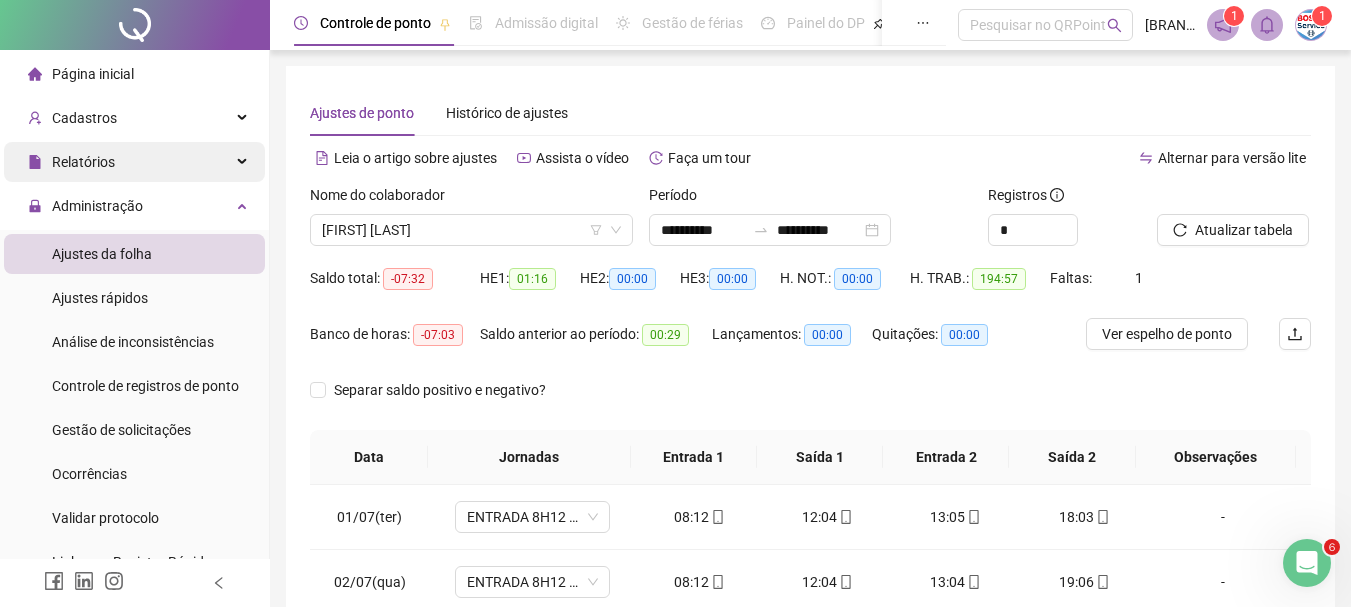 click at bounding box center [244, 162] 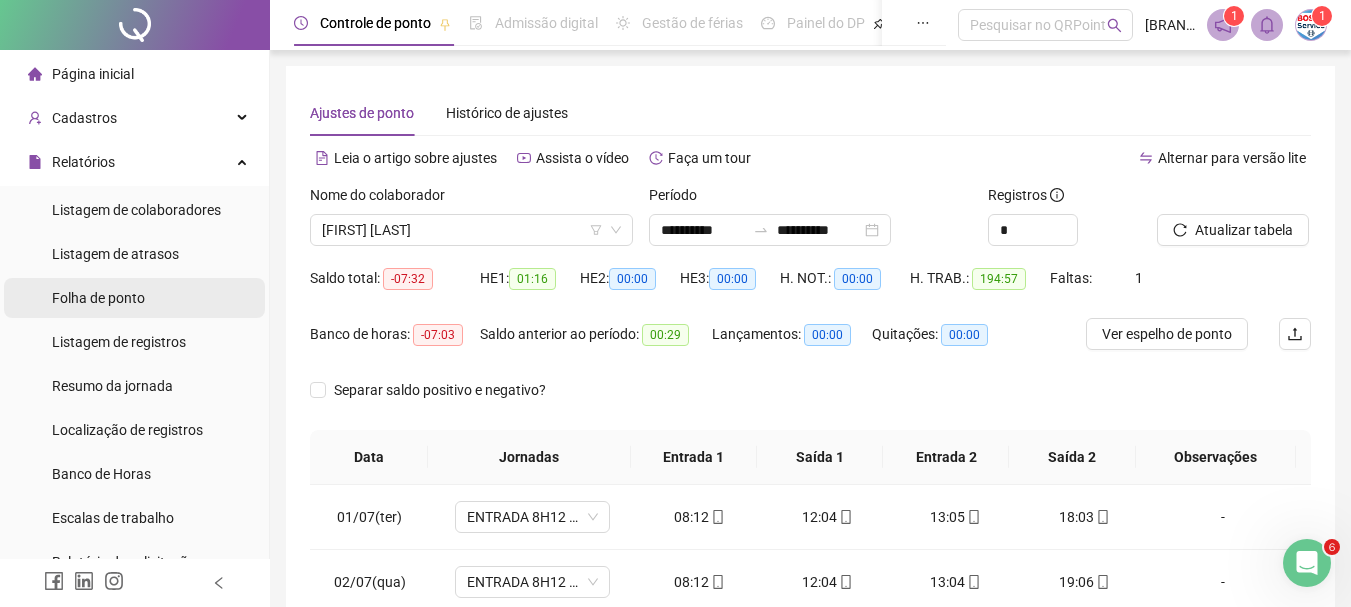 click on "Folha de ponto" at bounding box center [98, 298] 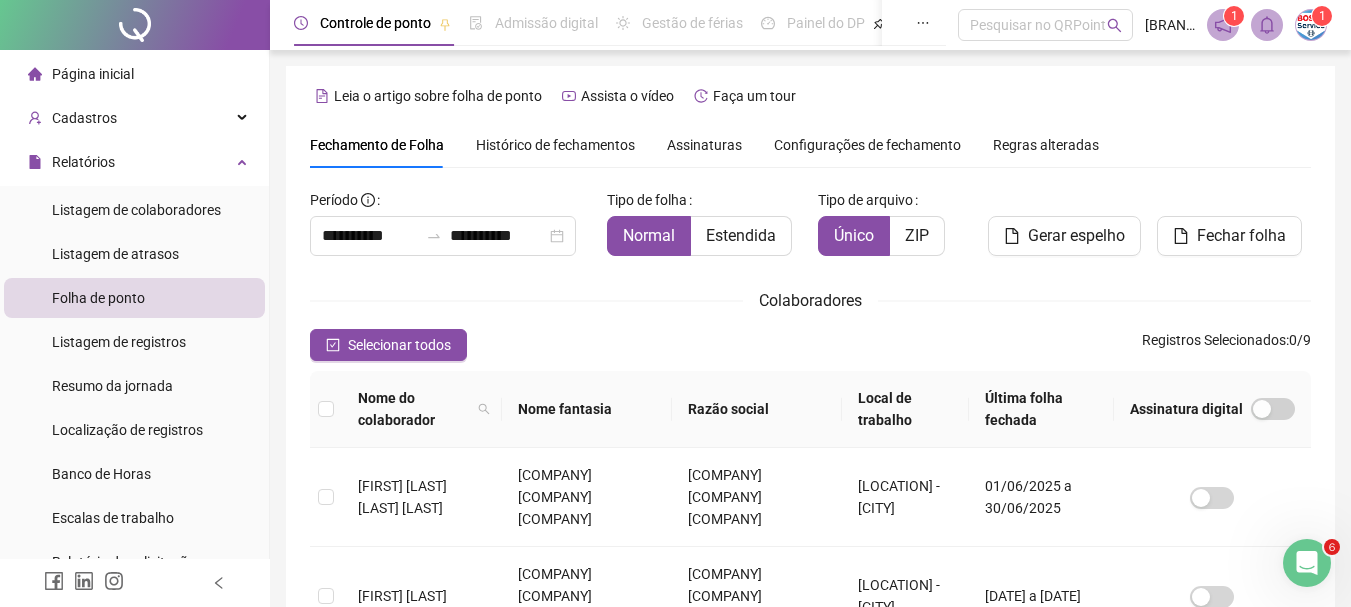 scroll, scrollTop: 106, scrollLeft: 0, axis: vertical 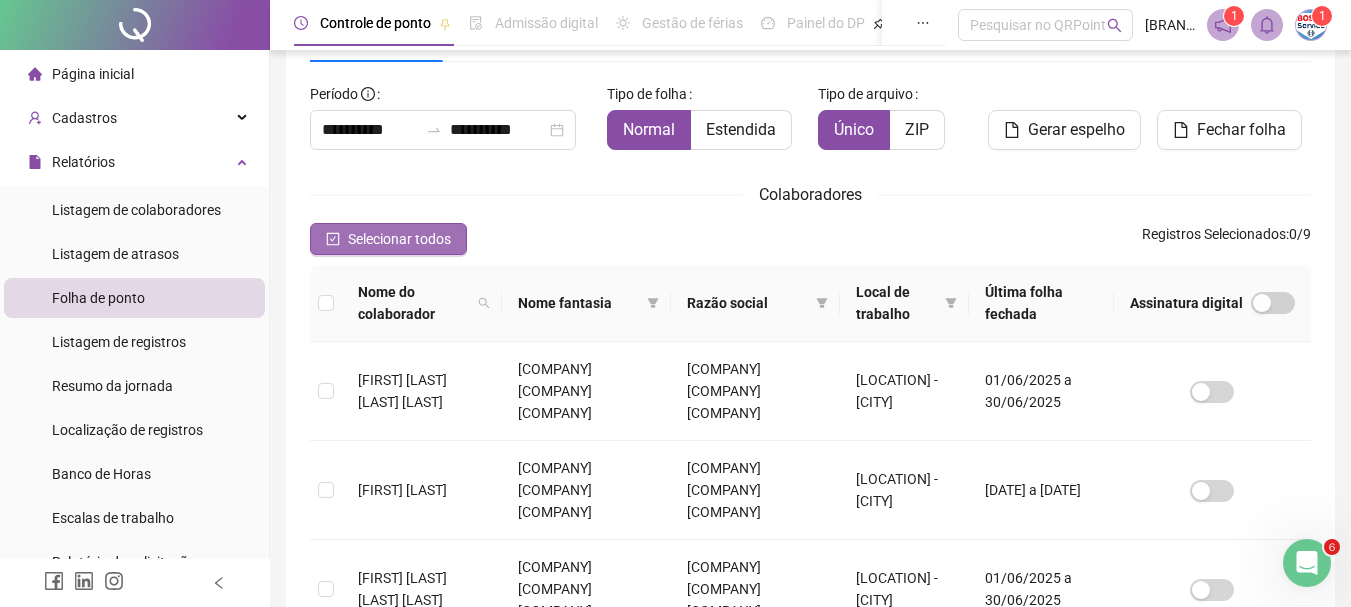click on "Selecionar todos" at bounding box center [399, 239] 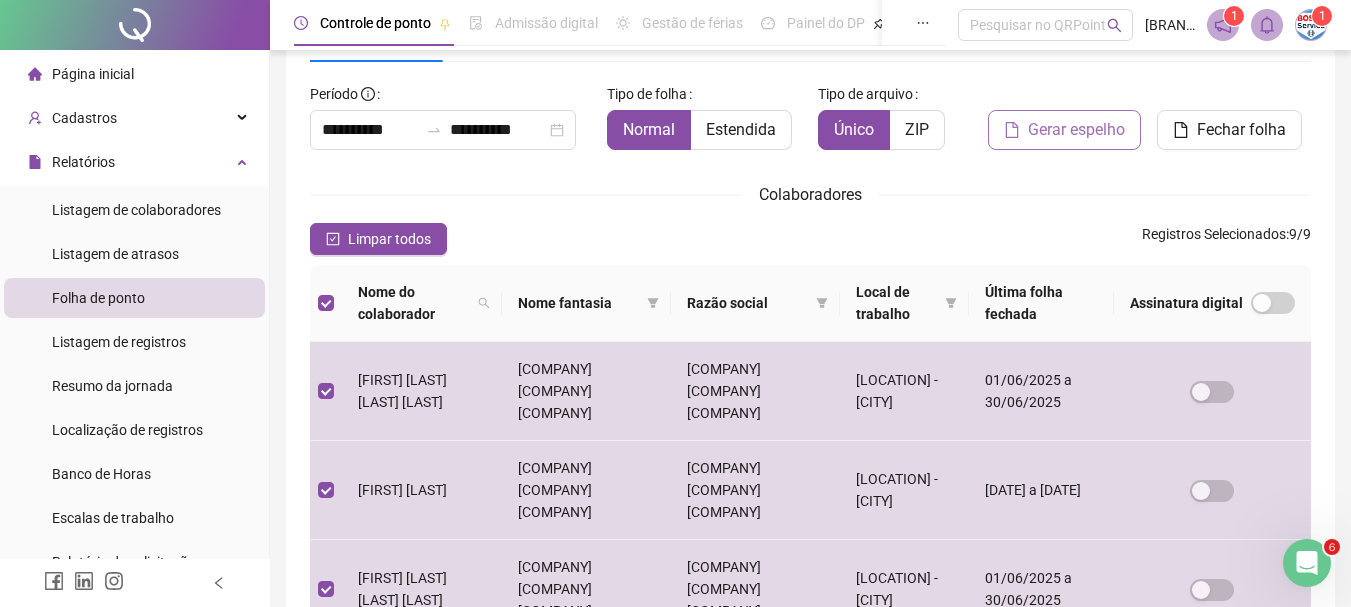 click on "Gerar espelho" at bounding box center [1076, 130] 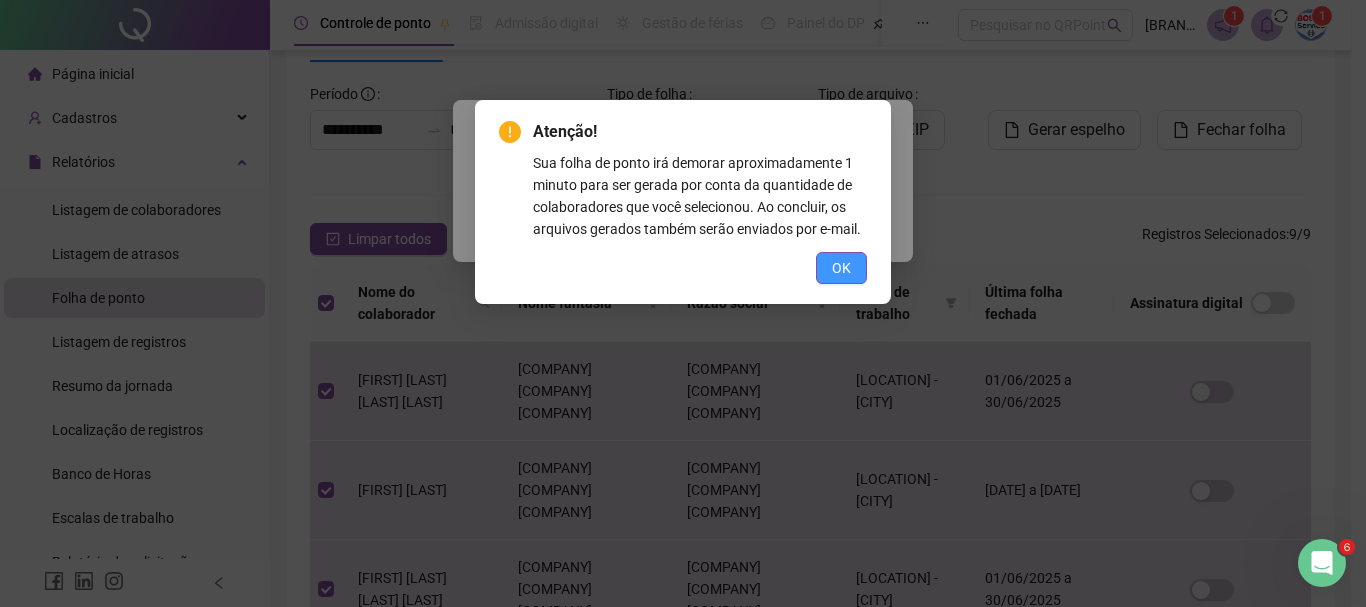 click on "OK" at bounding box center [841, 268] 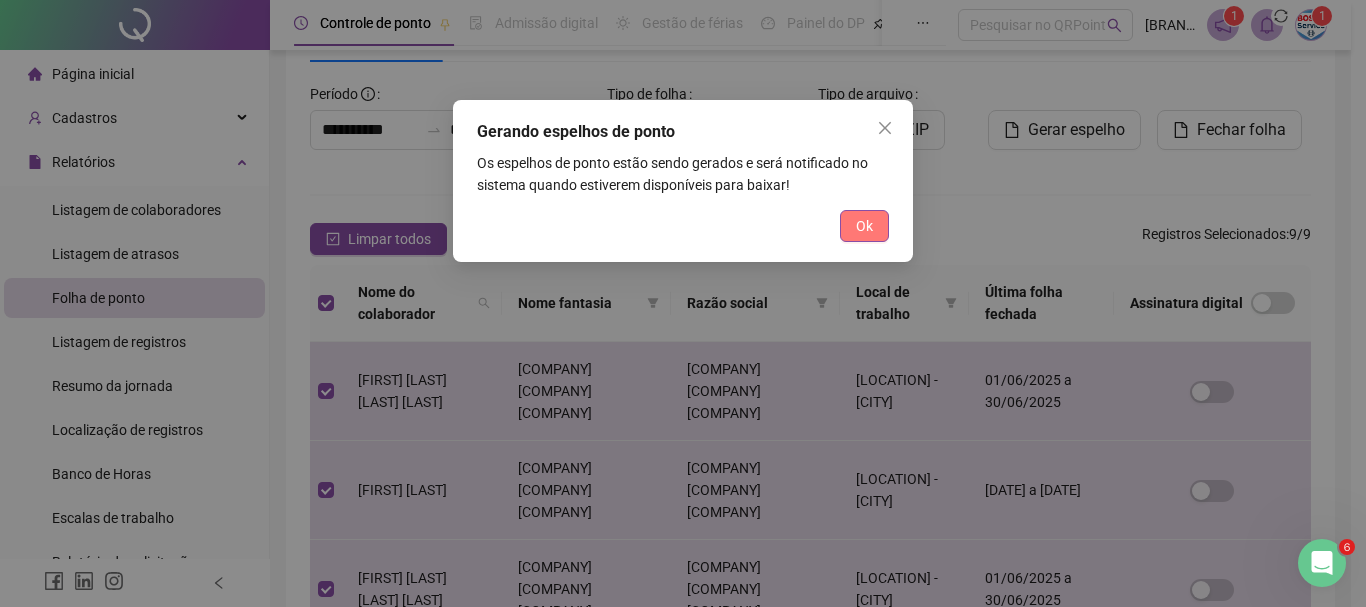 click on "Ok" at bounding box center [864, 226] 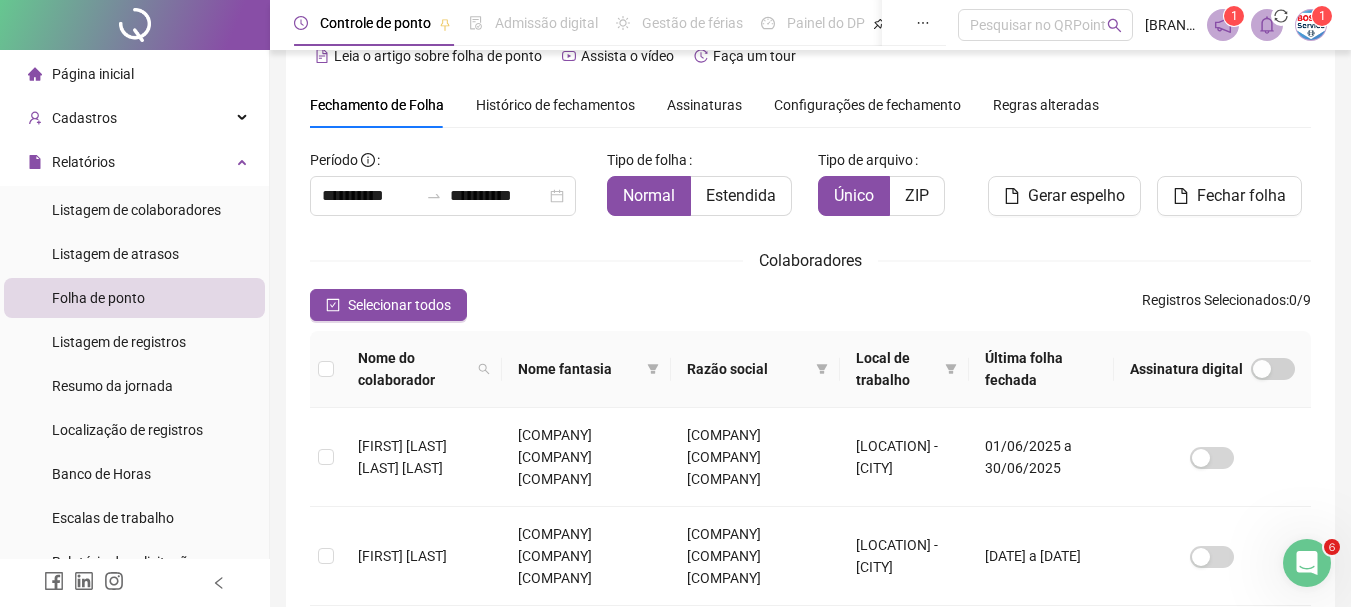 scroll, scrollTop: 0, scrollLeft: 0, axis: both 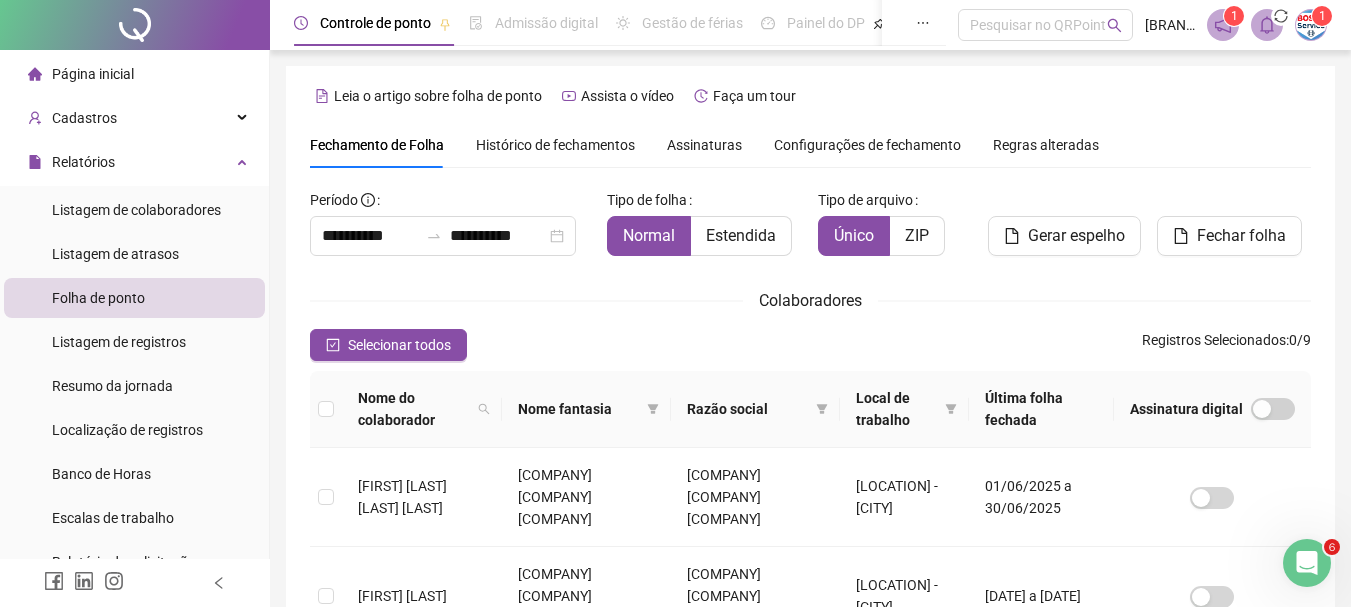click on "1" at bounding box center [1234, 16] 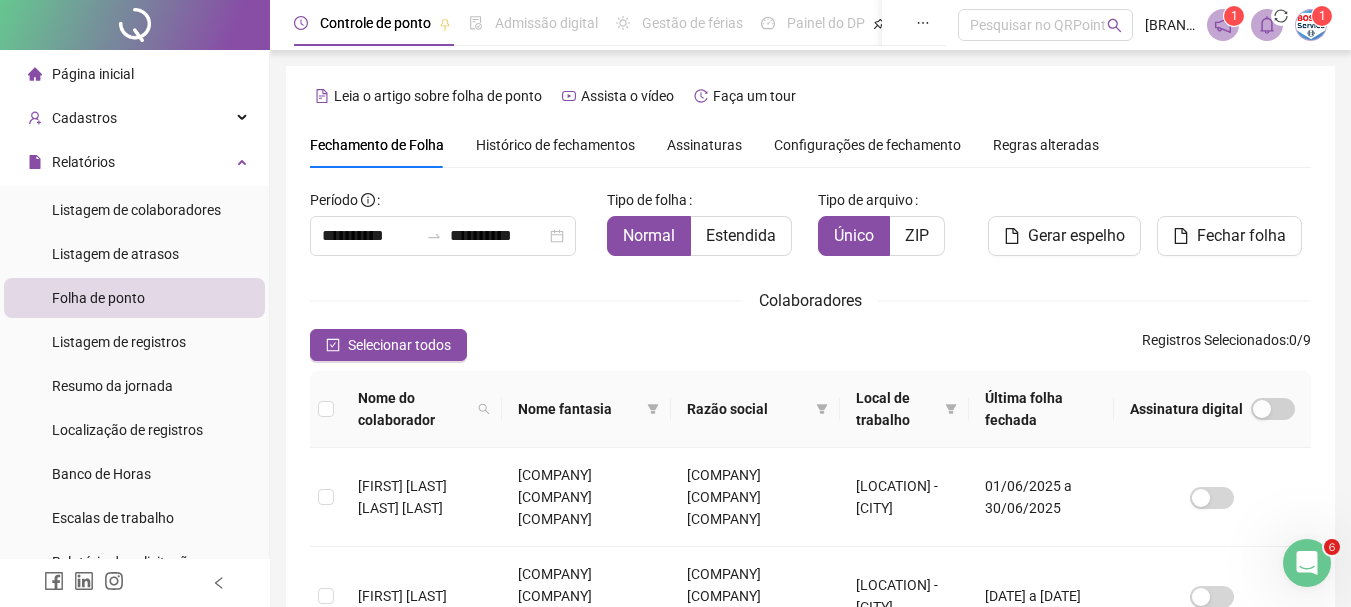 click 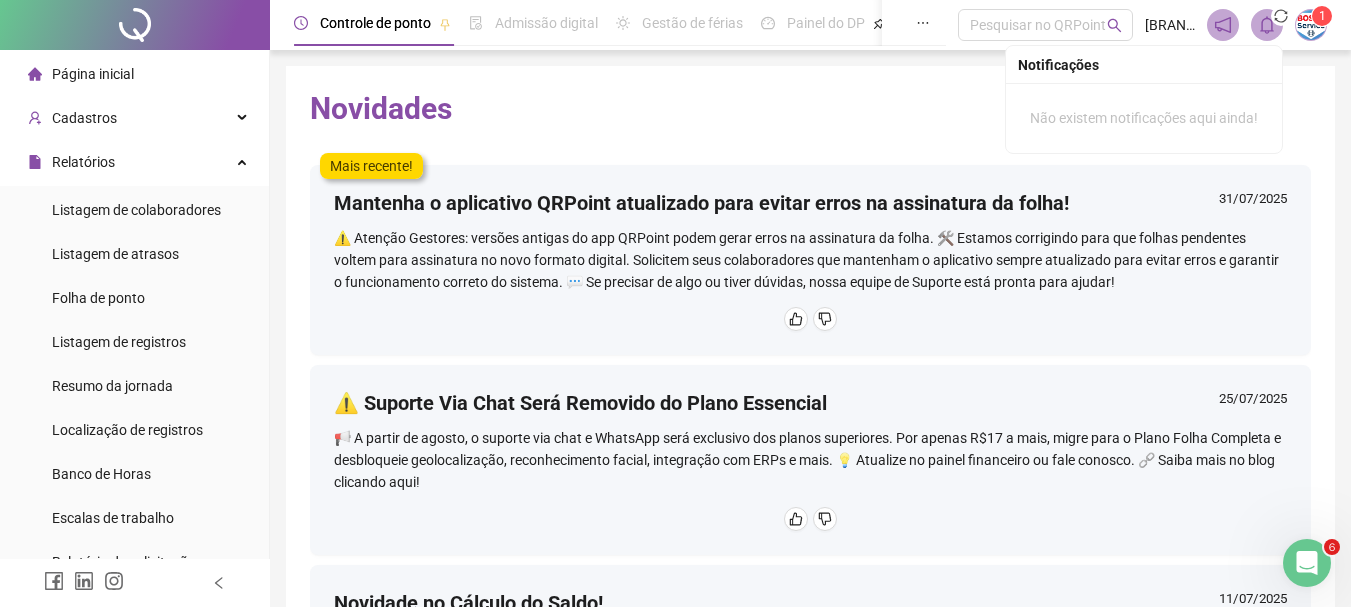 click 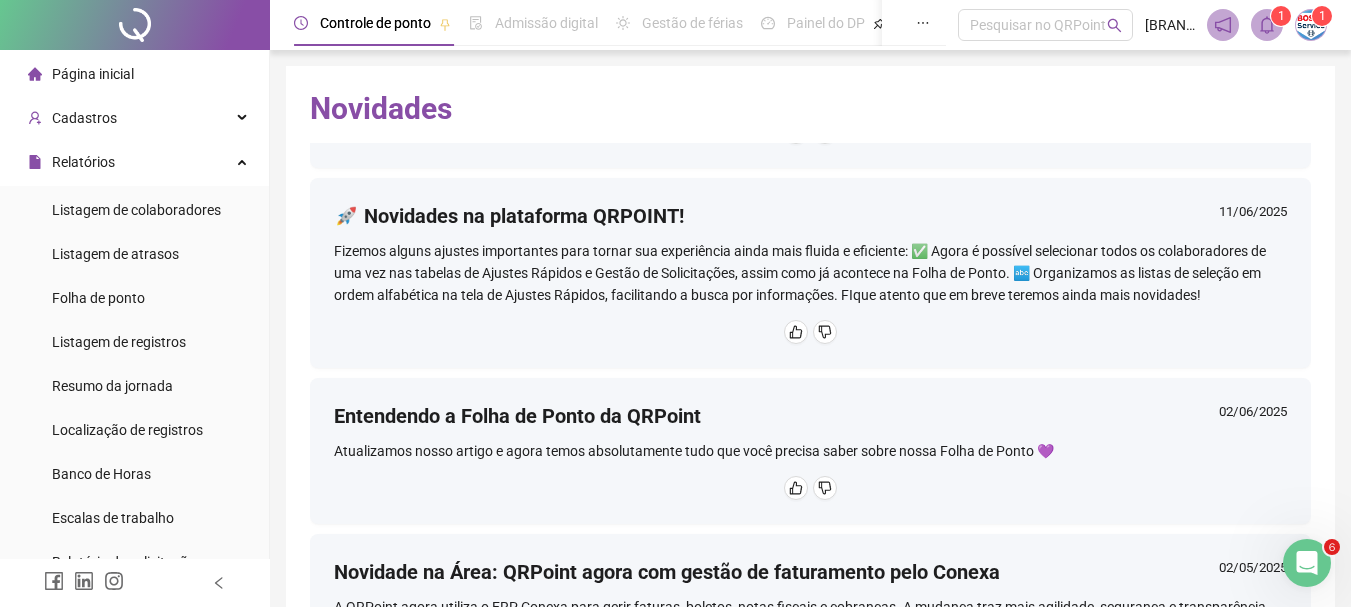 scroll, scrollTop: 1305, scrollLeft: 0, axis: vertical 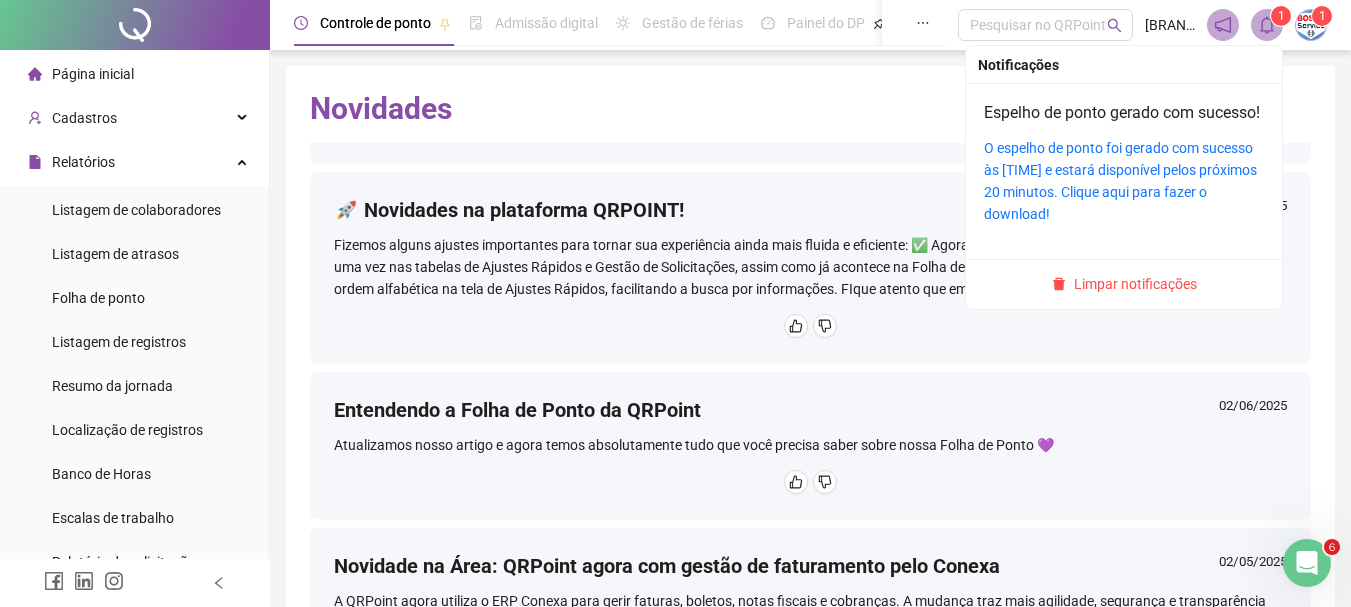 click 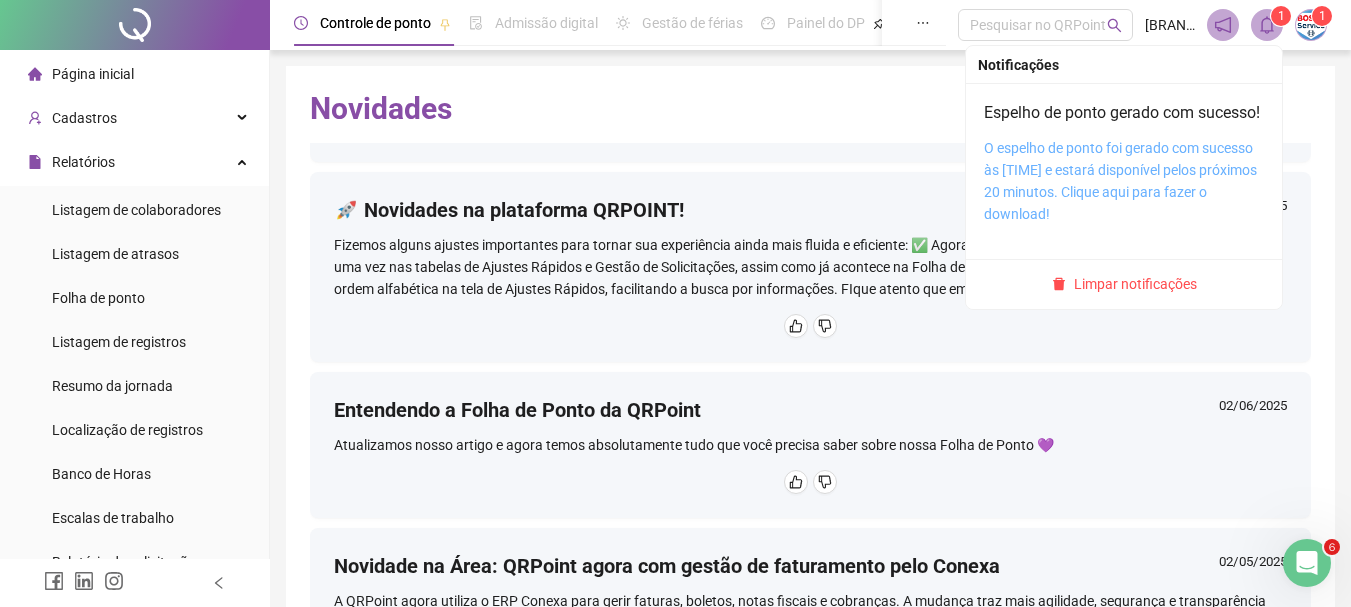 click on "O espelho de ponto foi gerado com sucesso às [TIME] e estará disponível pelos próximos 20 minutos.
Clique aqui para fazer o download!" at bounding box center [1120, 181] 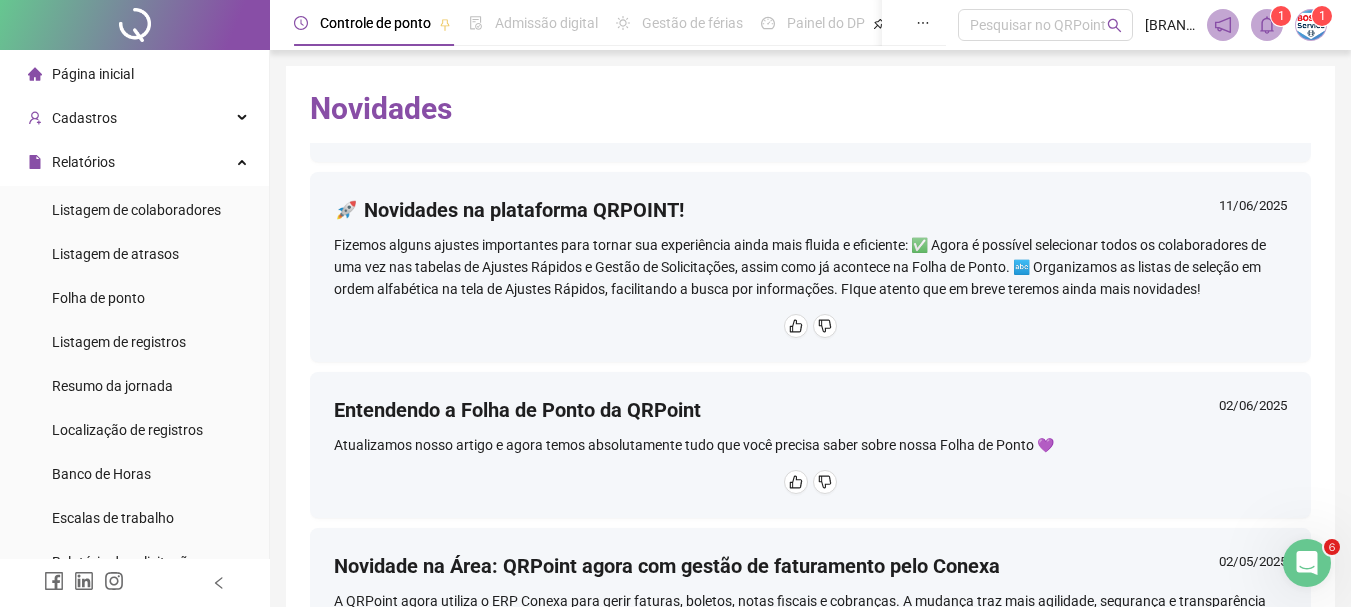 click 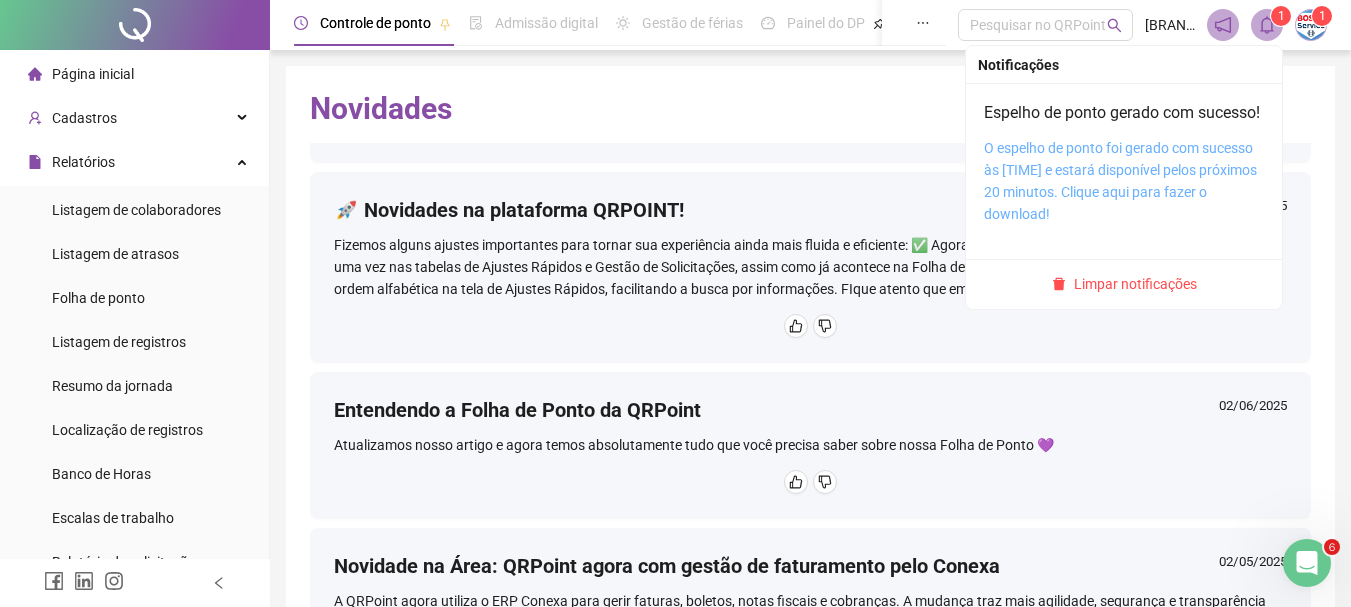 click on "O espelho de ponto foi gerado com sucesso às [TIME] e estará disponível pelos próximos 20 minutos.
Clique aqui para fazer o download!" at bounding box center [1120, 181] 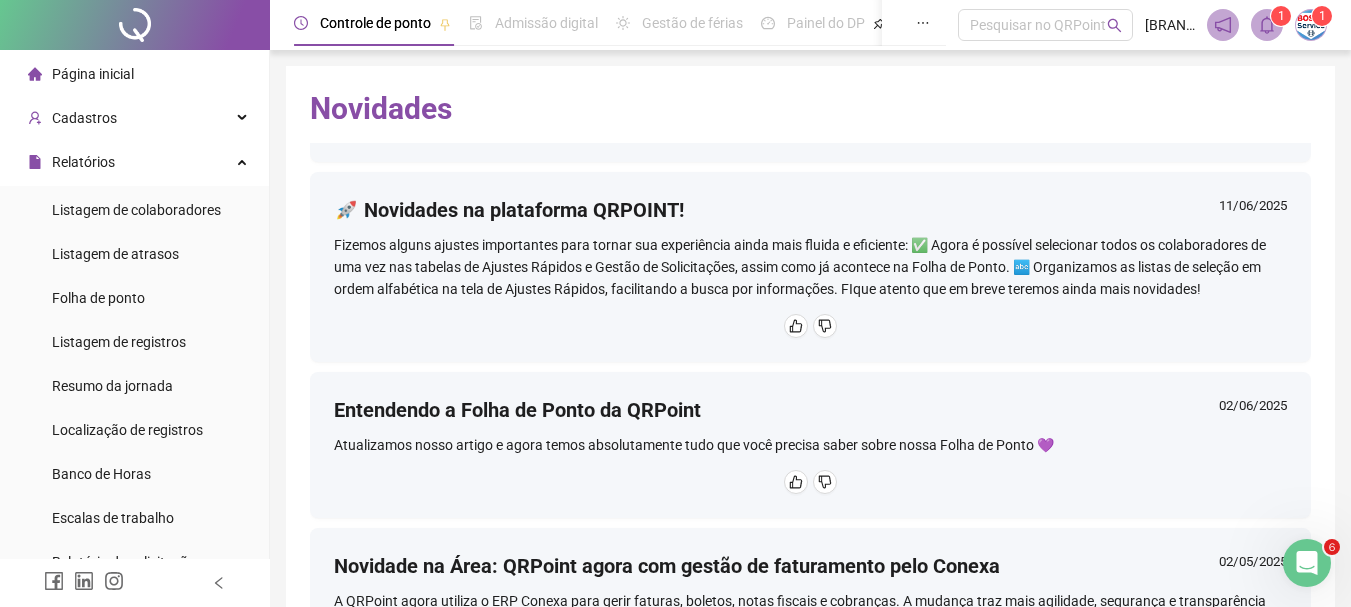 drag, startPoint x: 737, startPoint y: 154, endPoint x: 716, endPoint y: 154, distance: 21 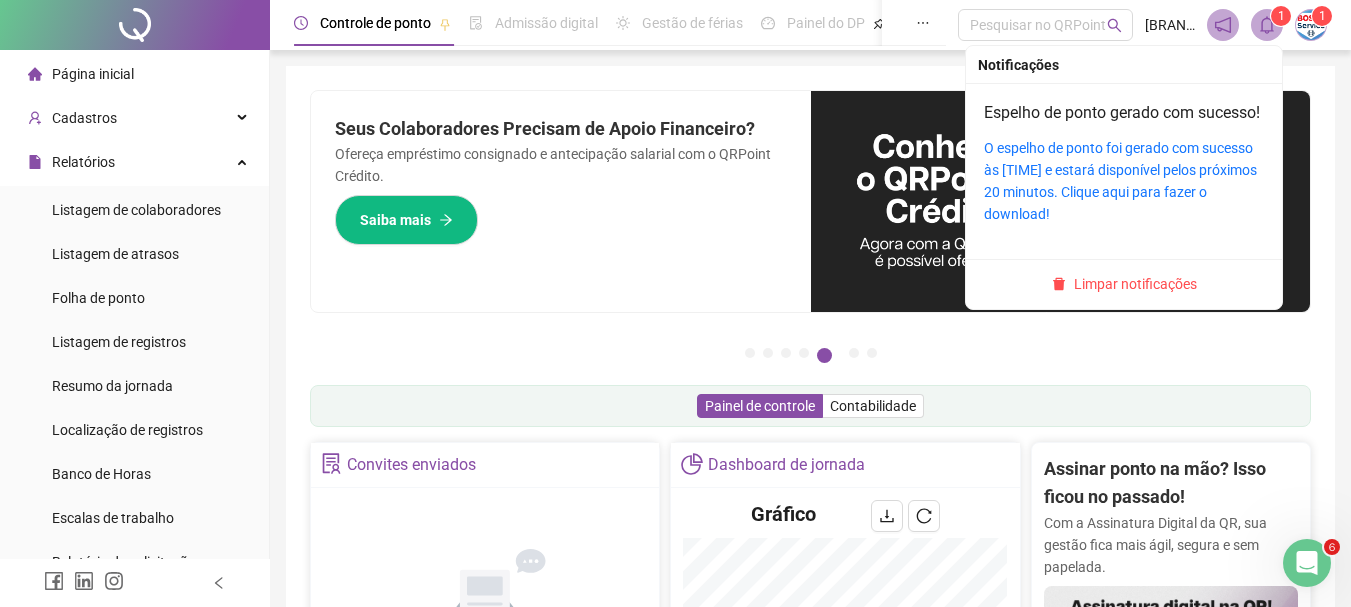 click at bounding box center (1267, 25) 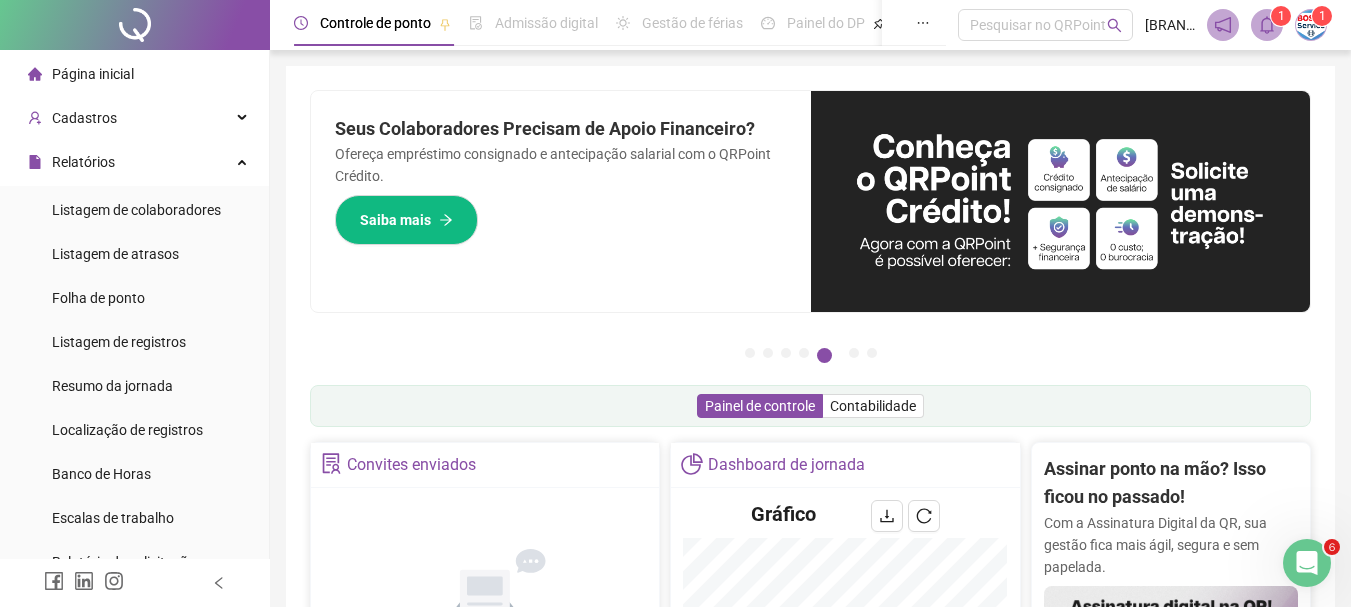 click on "Pague o QRPoint com Cartão de Crédito Sua assinatura: mais segurança, prática e sem preocupações com boletos! Saiba mais Sua folha de pagamento, mais simples do que nunca! Com a Folha de Pagamento QR, você faz tudo em um só lugar: da admissão à geração da folha. Agilidade, integração e segurança em um único ecossistema. Conheça a QRFolha agora 🔍 Precisa de Ajuda? Conte com o Suporte da QRPoint! Encontre respostas rápidas e eficientes em nosso Guia Prático de Suporte. Acesse agora e descubra todos os nossos canais de atendimento! 🚀 Saiba Mais Automatize seu DP e ganhe mais tempo! 🚀 Agende uma demonstração agora e veja como simplificamos admissão, ponto, férias e holerites em um só lugar! Agendar Demonstração Agora Apoie seus colaboradores sem custo! Dinheiro na conta sem complicação. Solicite Mais Informações Seus Colaboradores Precisam de Apoio Financeiro? Ofereça empréstimo consignado e antecipação salarial com o QRPoint Crédito. Saiba mais Saiba mais Saiba Mais 1" at bounding box center (810, 651) 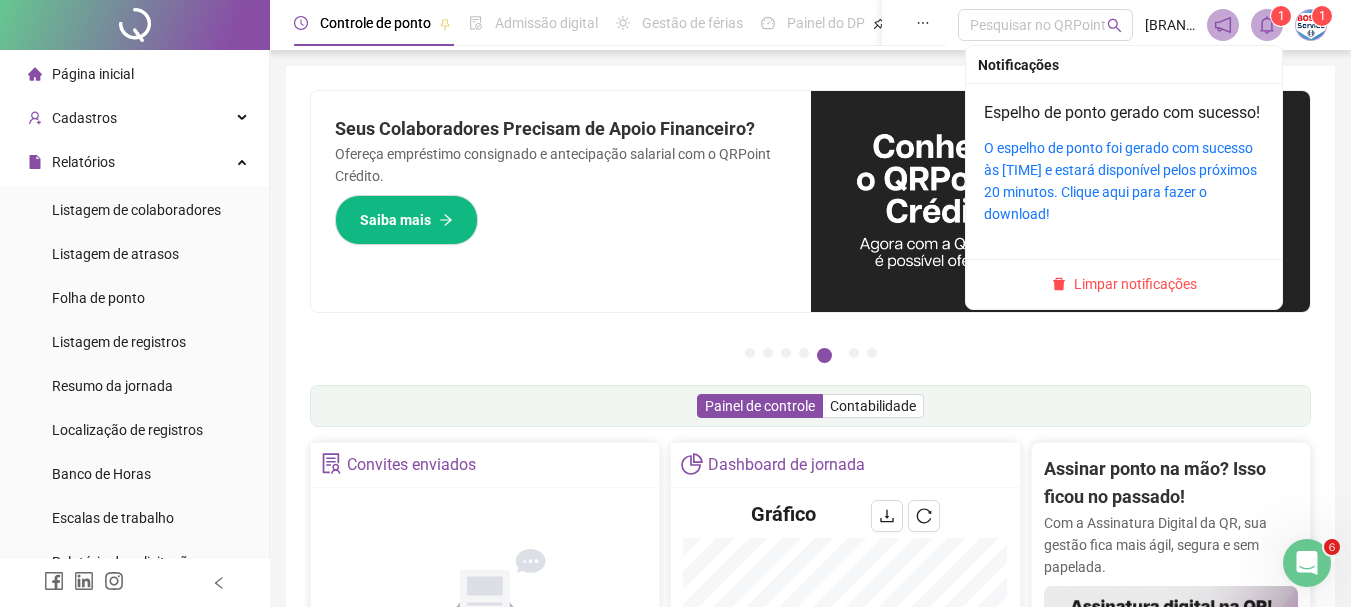 click 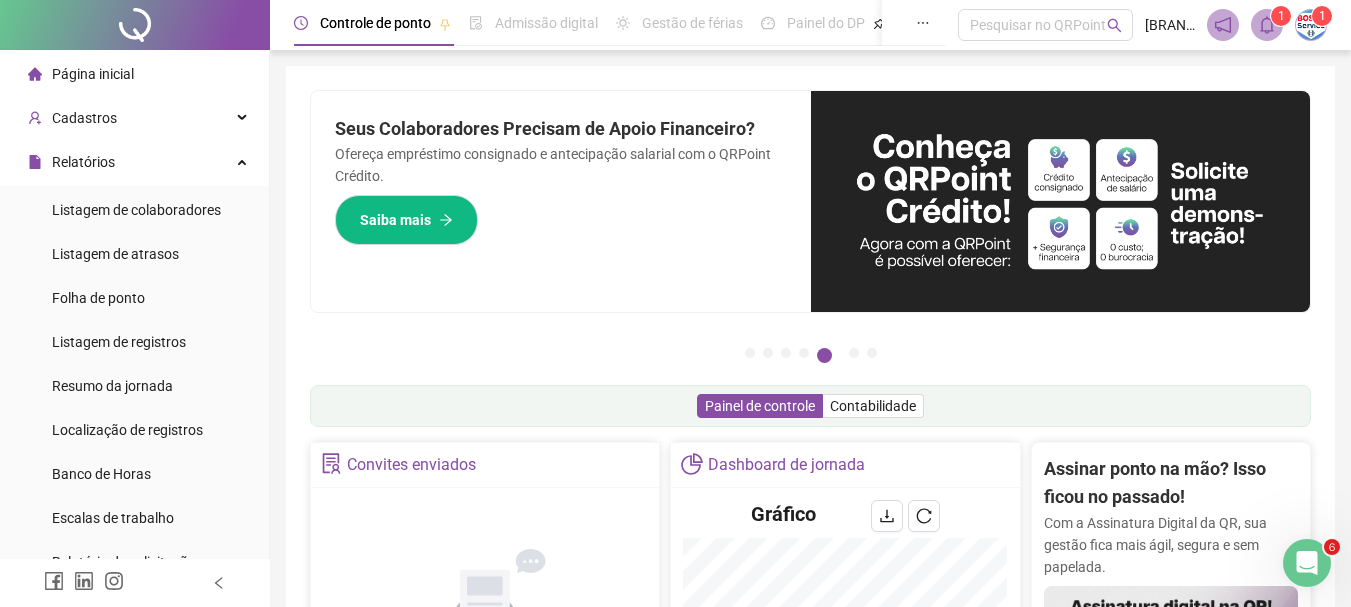 click on "1" at bounding box center (1322, 16) 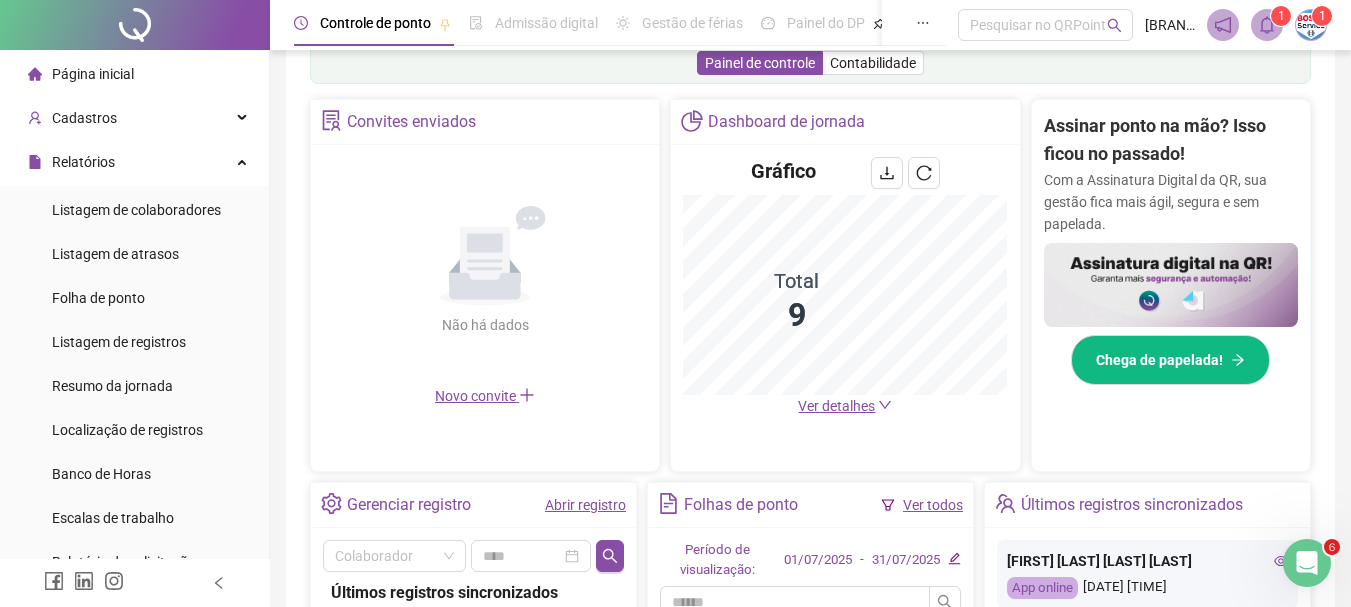 scroll, scrollTop: 400, scrollLeft: 0, axis: vertical 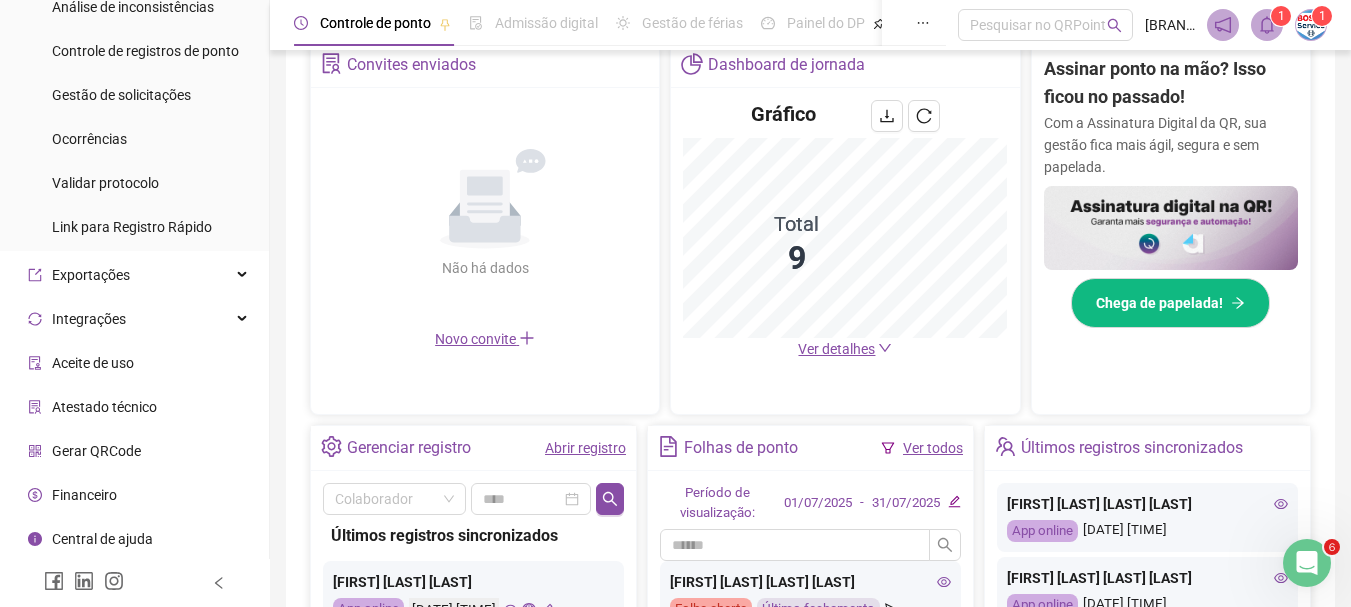 click on "Atestado técnico" at bounding box center (104, 407) 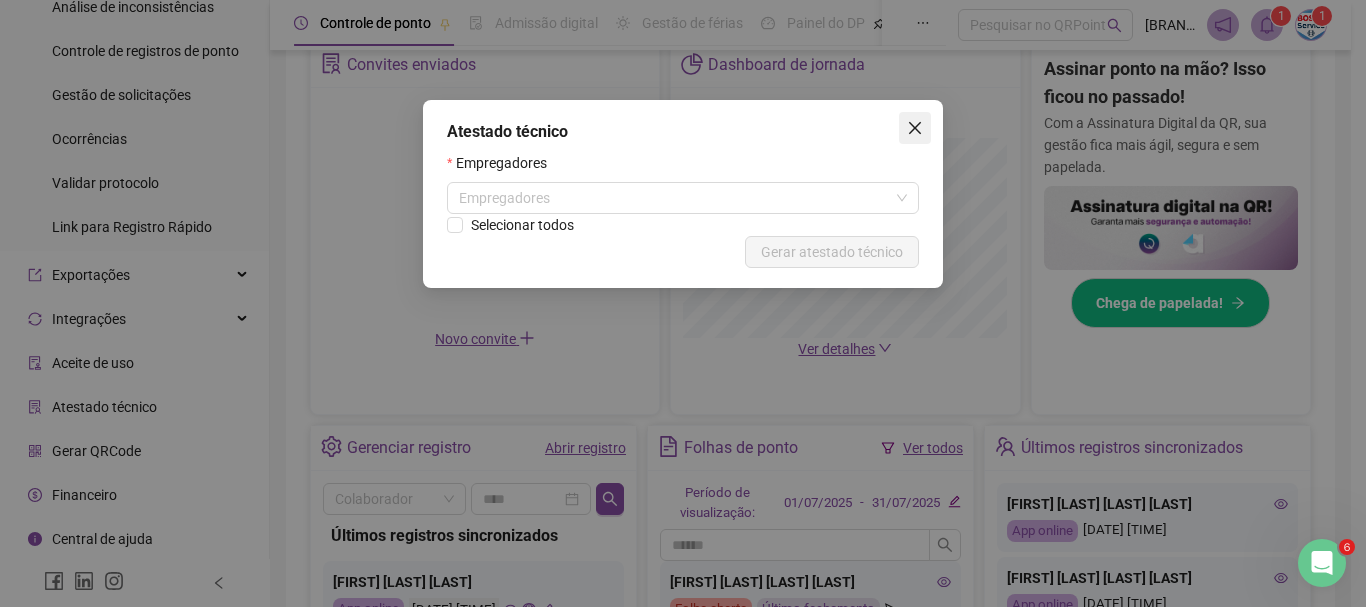 click 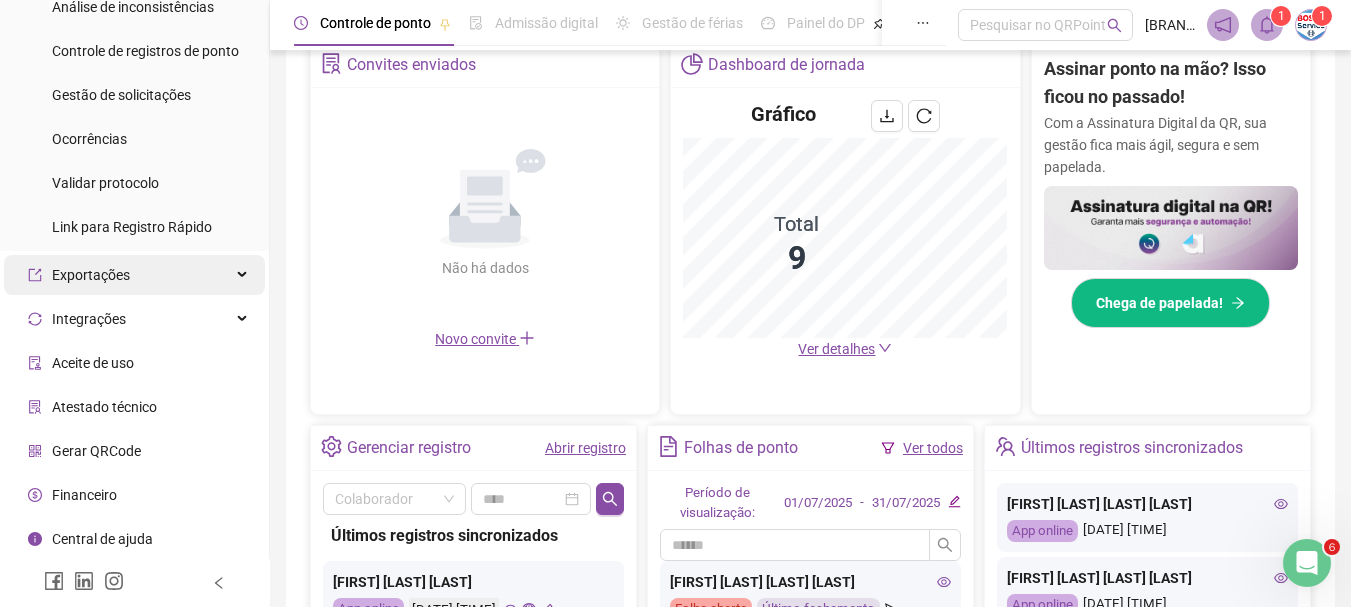 click on "Exportações" at bounding box center (134, 275) 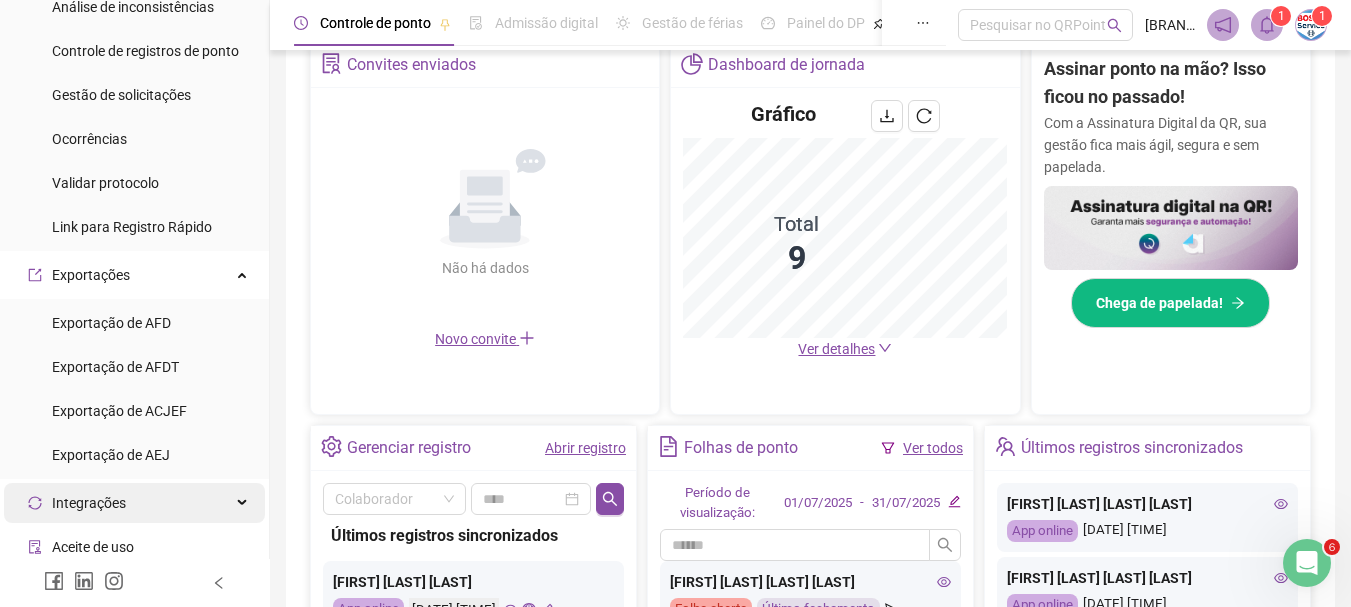click on "Integrações" at bounding box center (89, 503) 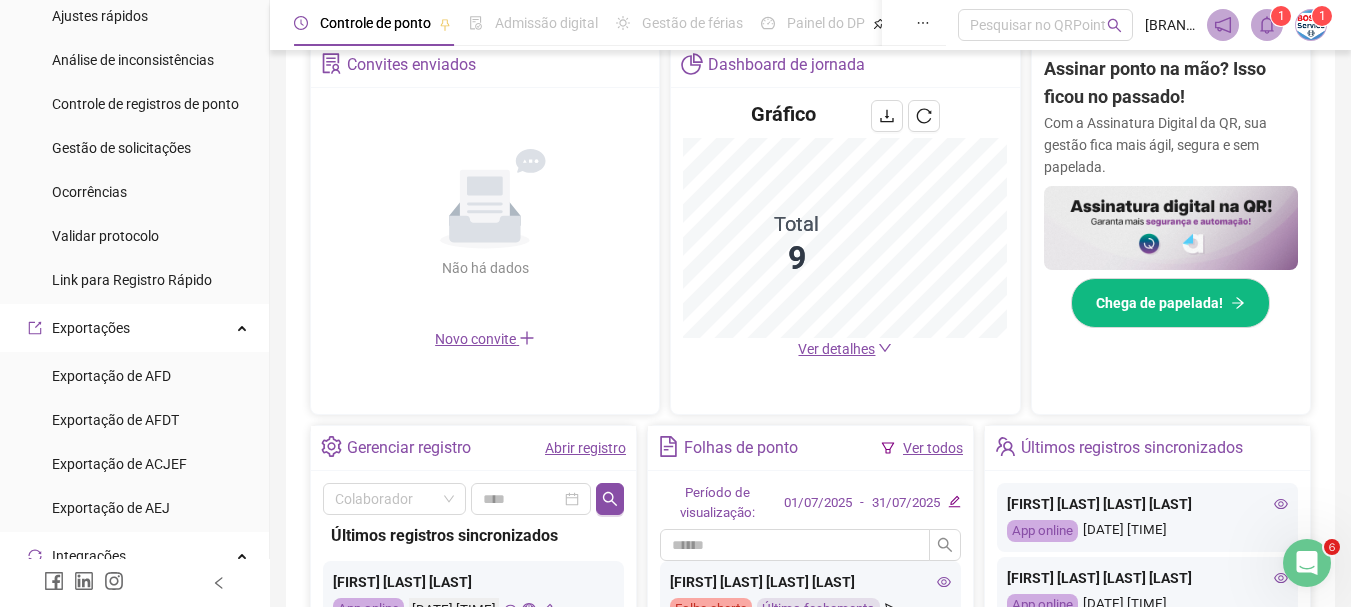 scroll, scrollTop: 639, scrollLeft: 0, axis: vertical 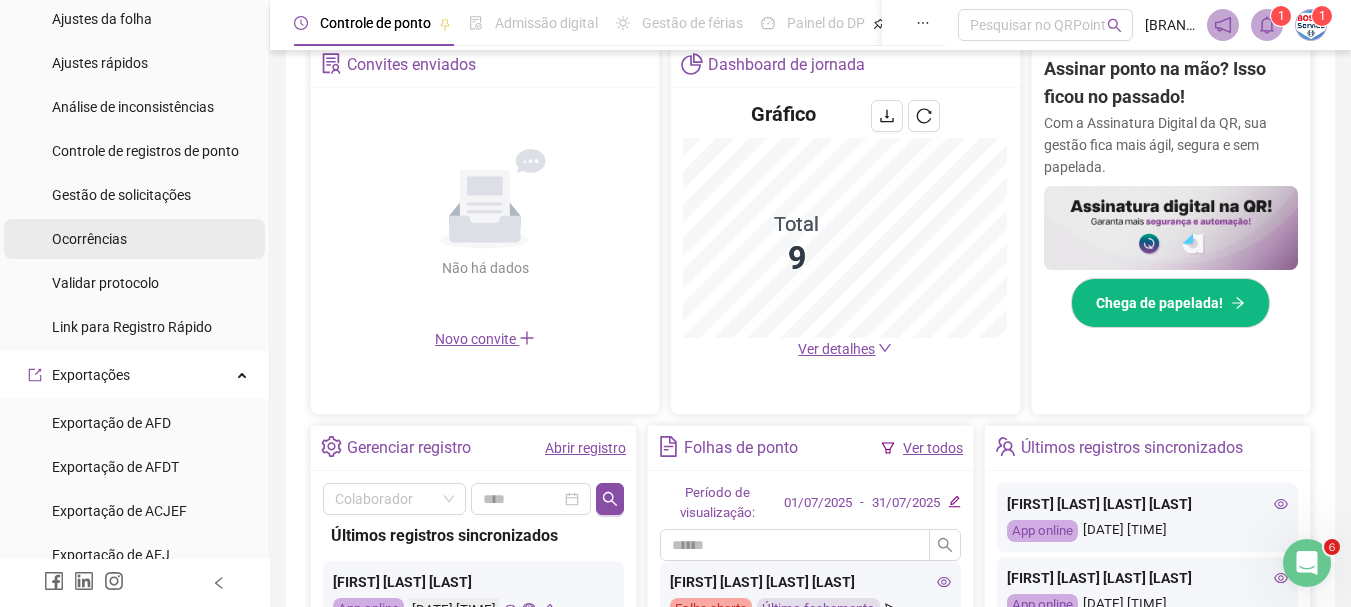 click on "Ocorrências" at bounding box center [89, 239] 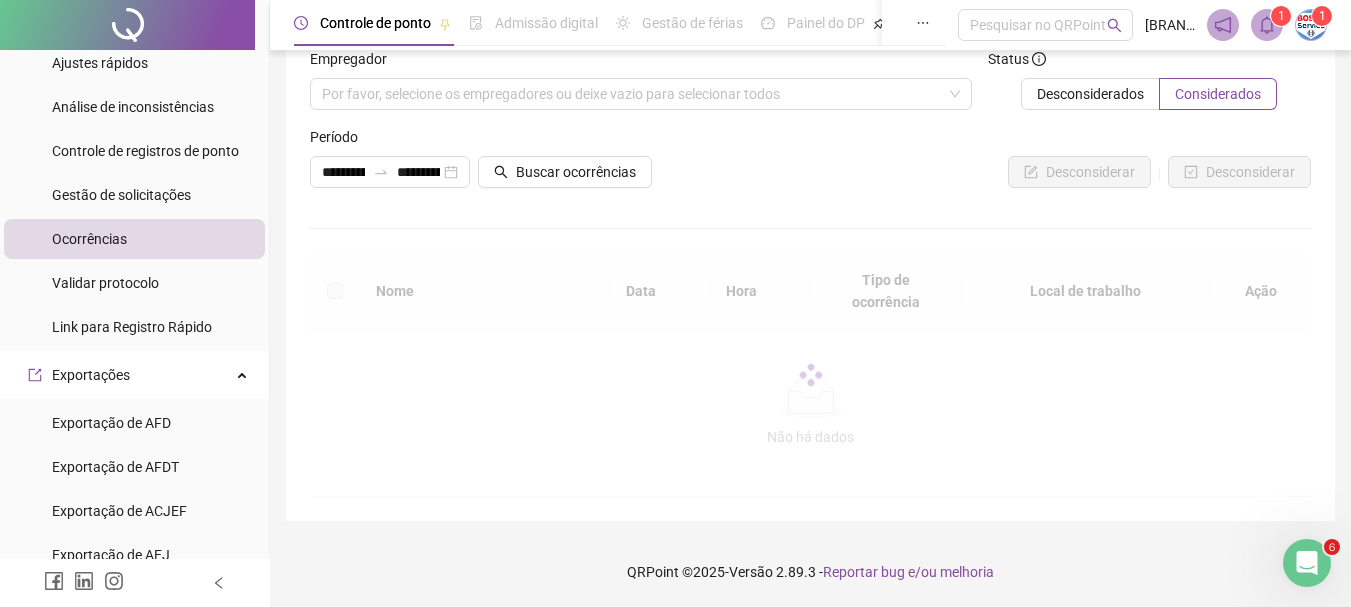scroll, scrollTop: 42, scrollLeft: 0, axis: vertical 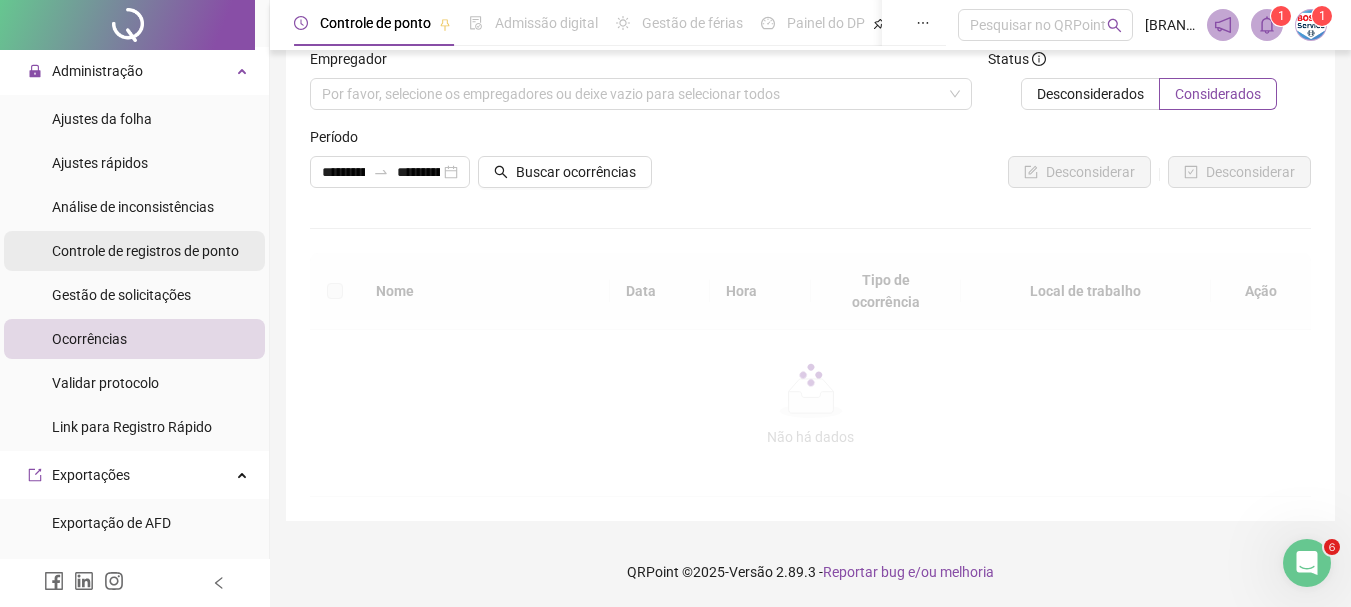 click on "Controle de registros de ponto" at bounding box center (145, 251) 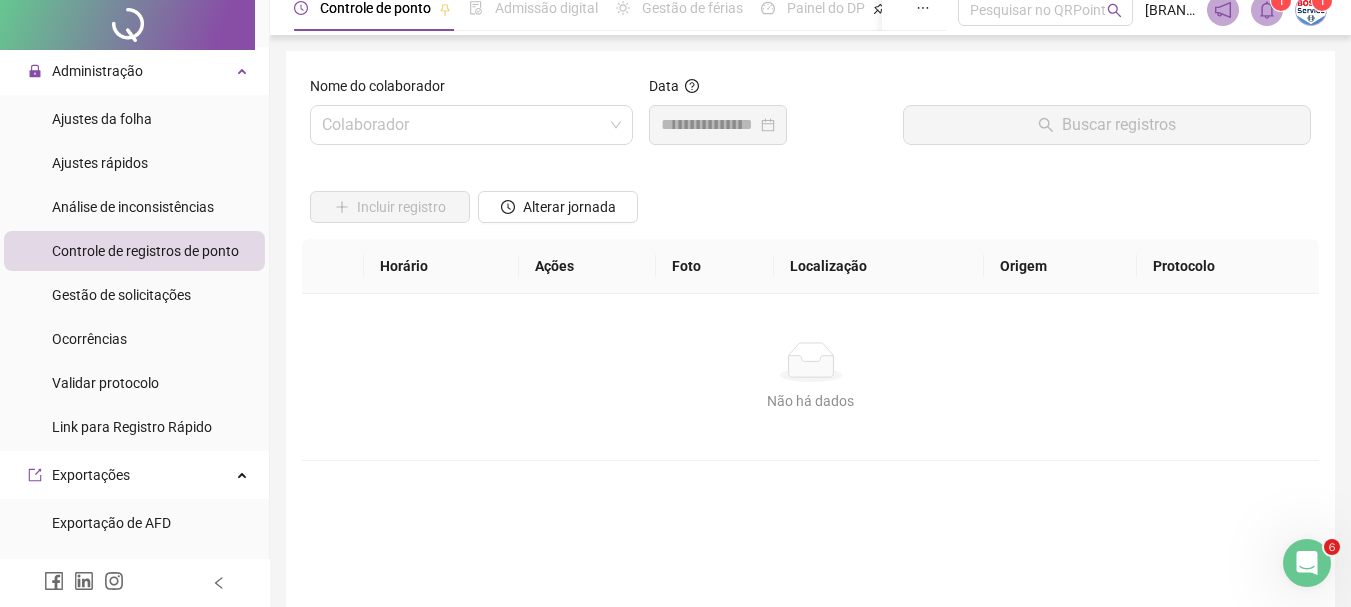 scroll, scrollTop: 0, scrollLeft: 0, axis: both 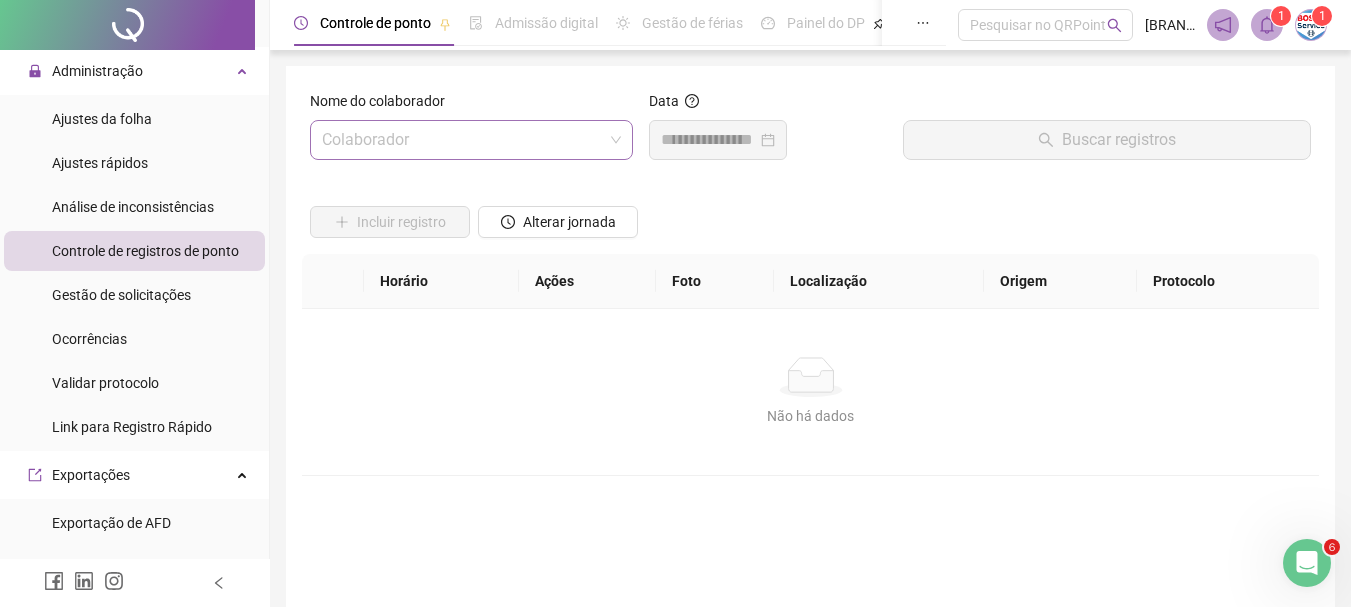 click at bounding box center [462, 140] 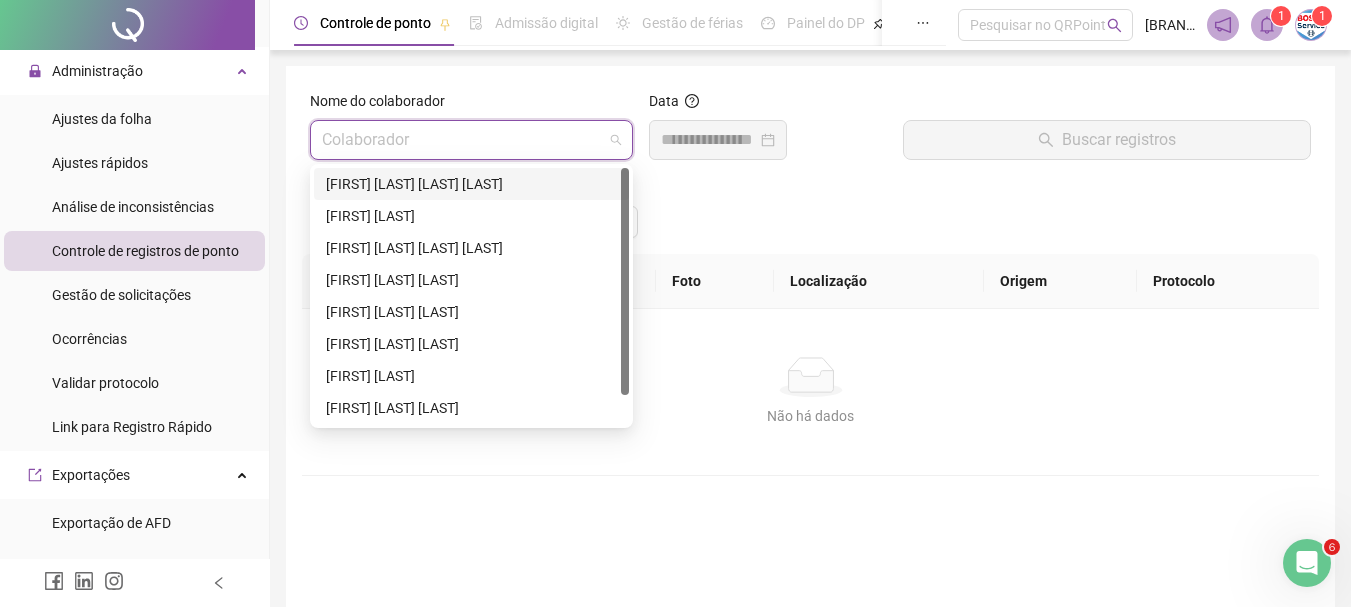click on "[FIRST] [LAST] [LAST] [LAST]" at bounding box center (471, 184) 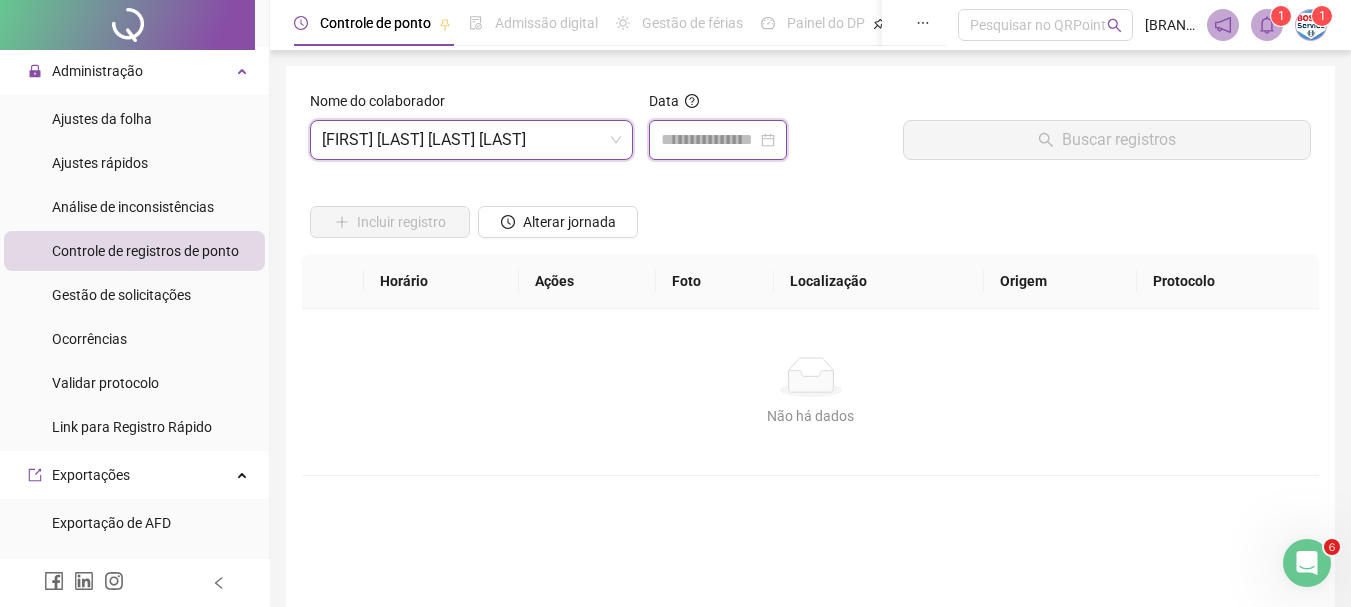 click at bounding box center (709, 140) 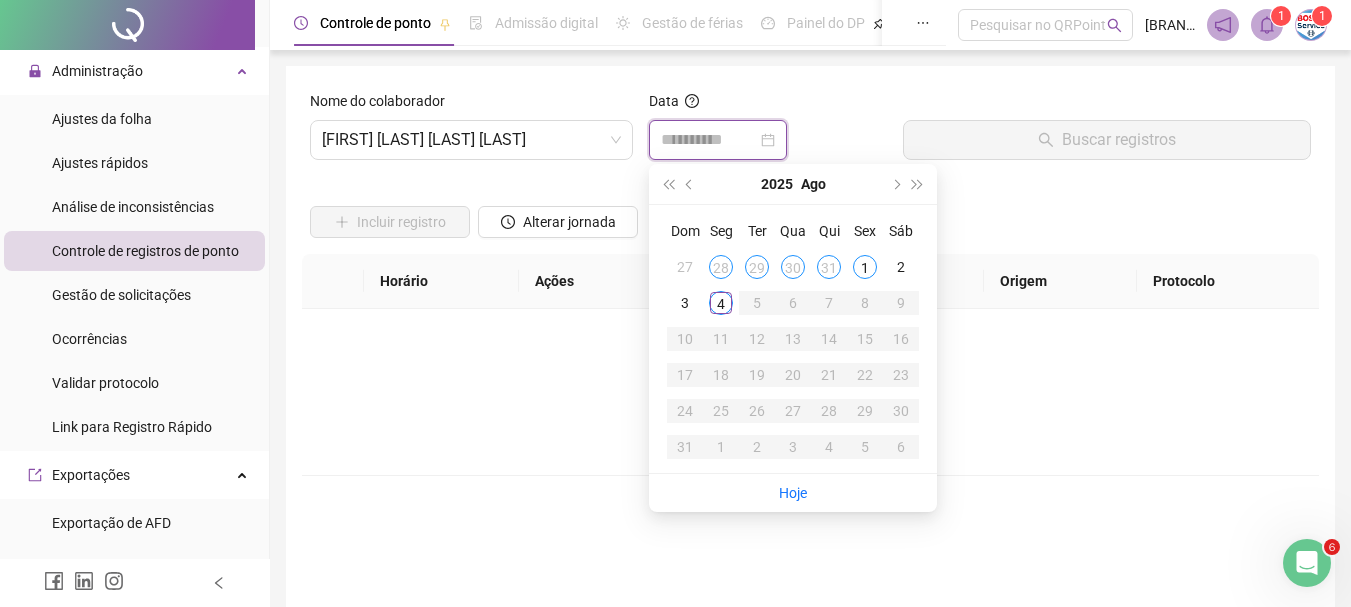 type on "**********" 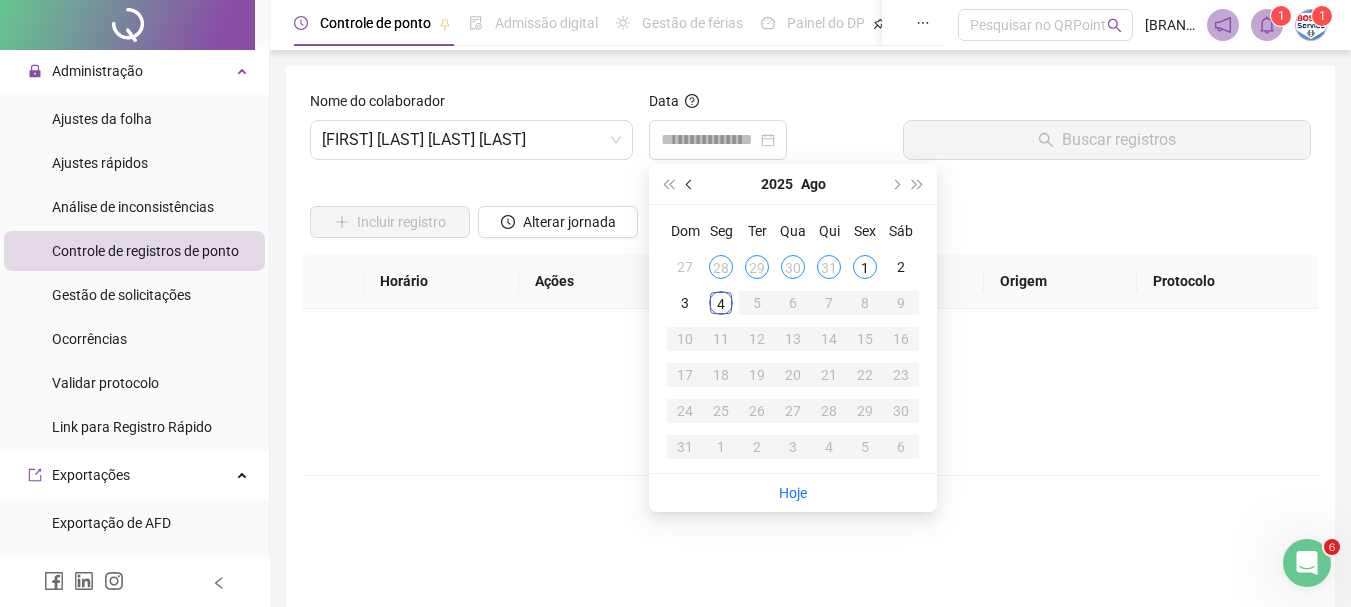 click at bounding box center [691, 184] 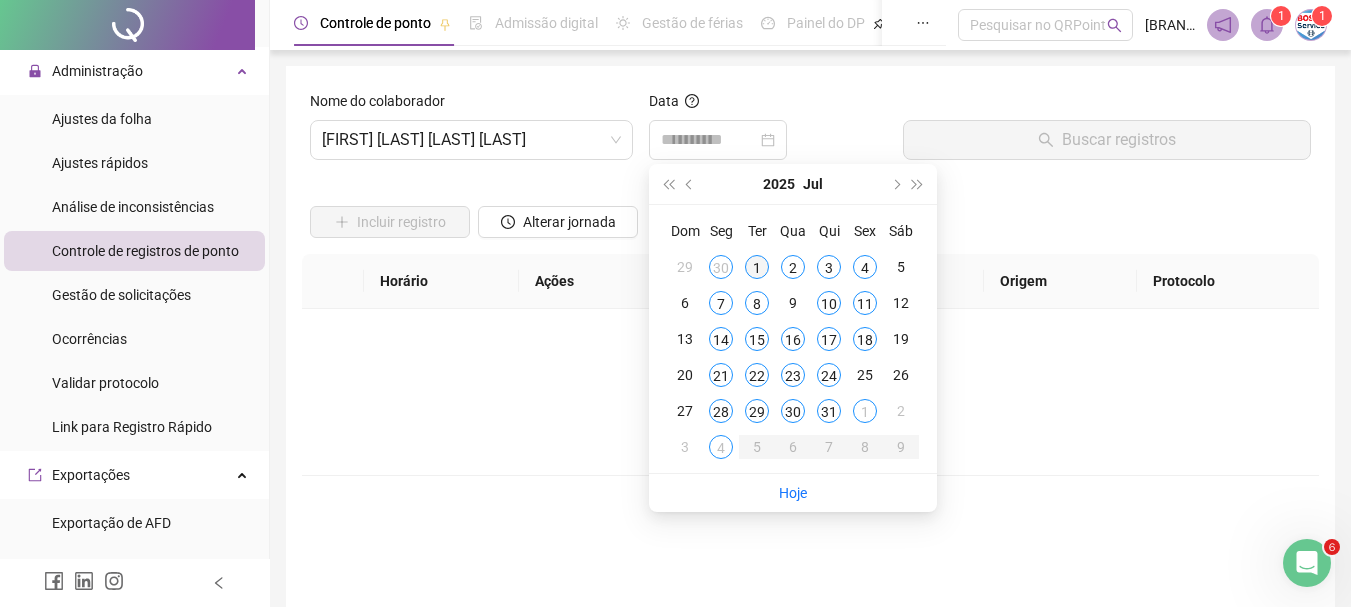 type on "**********" 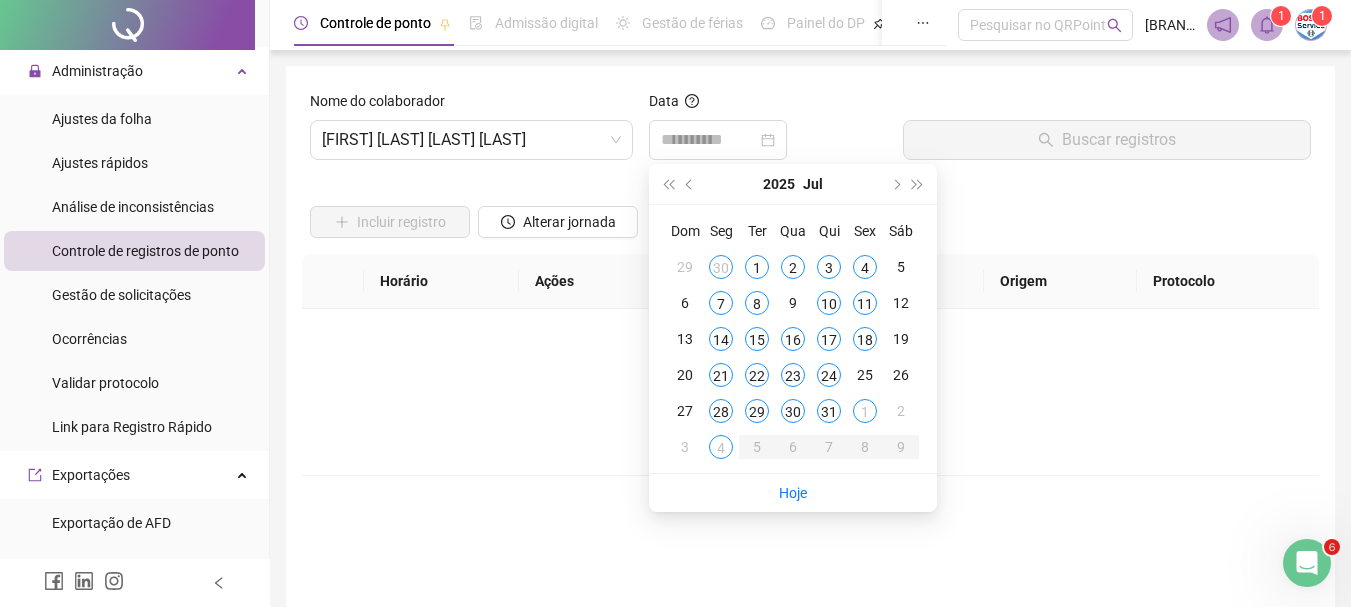 click on "1" at bounding box center [757, 267] 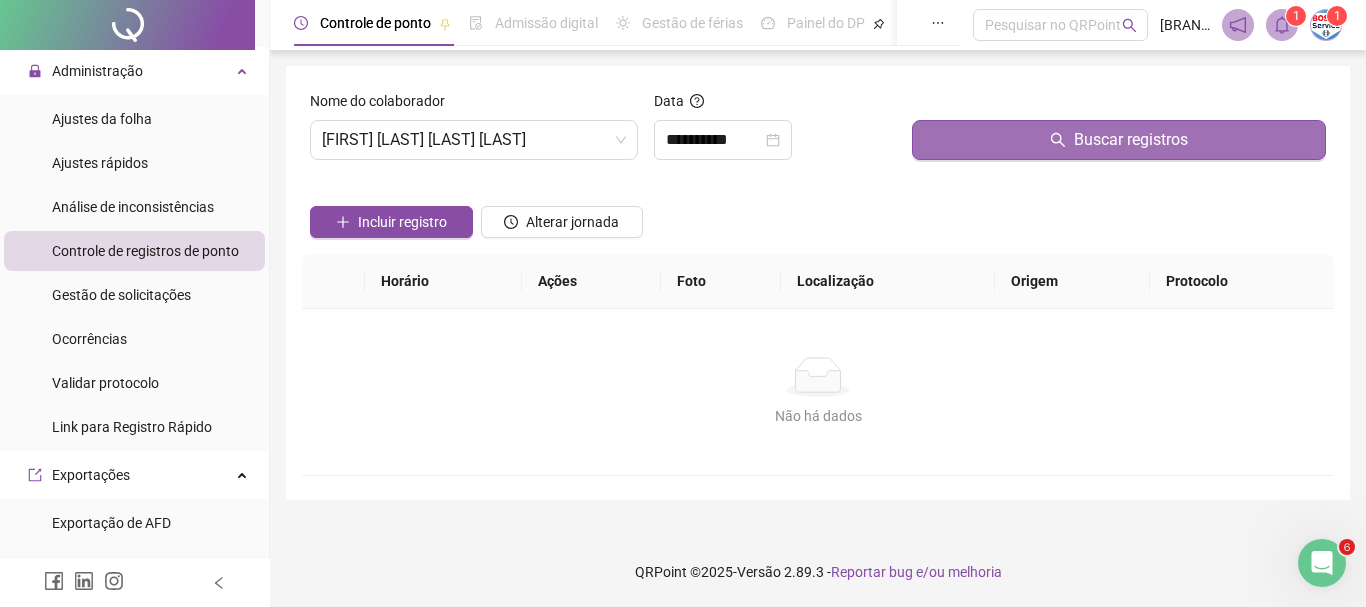 click on "Buscar registros" at bounding box center [1119, 140] 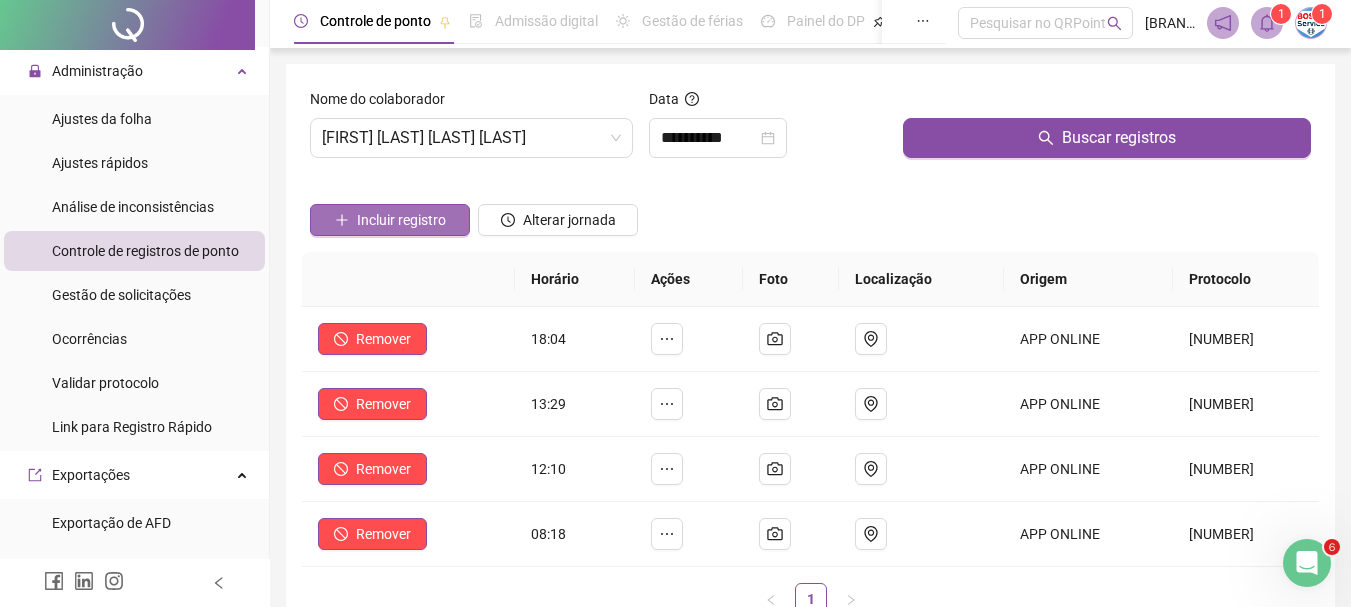 scroll, scrollTop: 0, scrollLeft: 0, axis: both 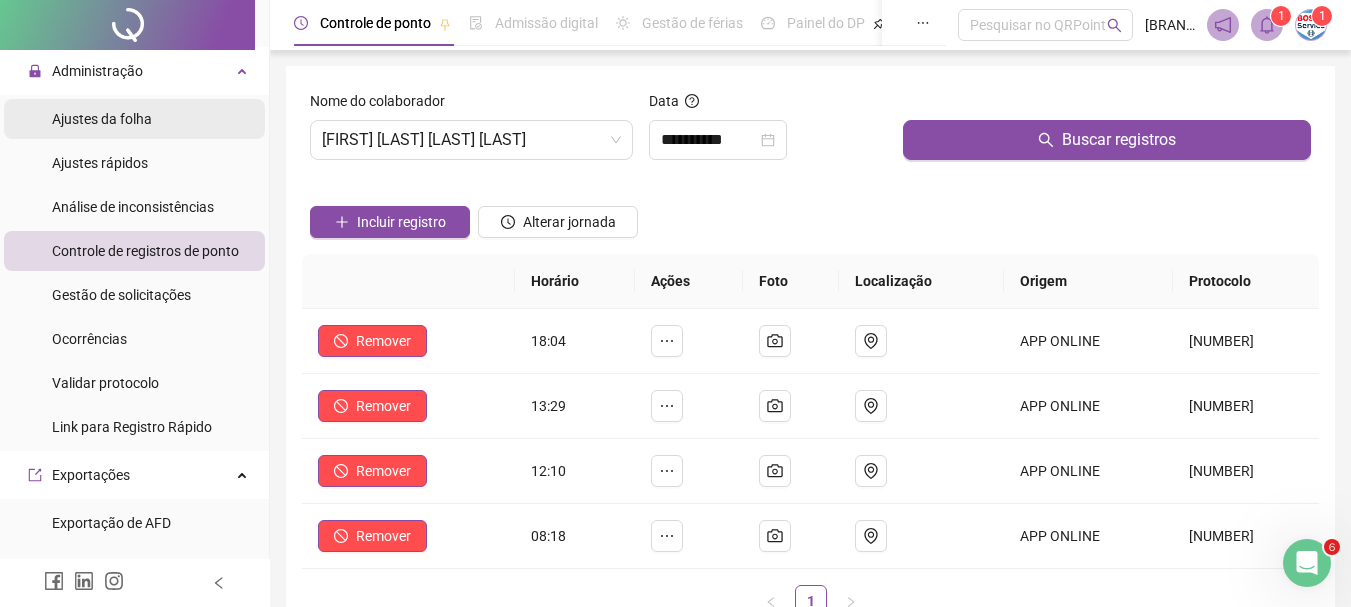 click on "Ajustes da folha" at bounding box center [102, 119] 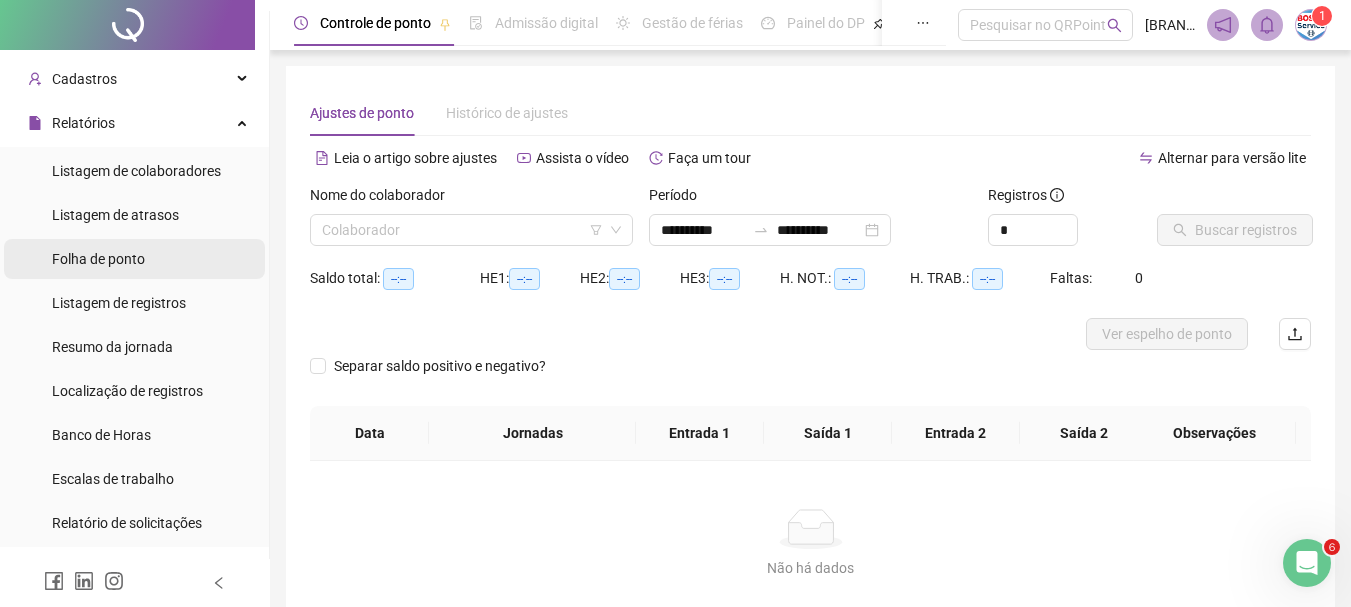 scroll, scrollTop: 0, scrollLeft: 0, axis: both 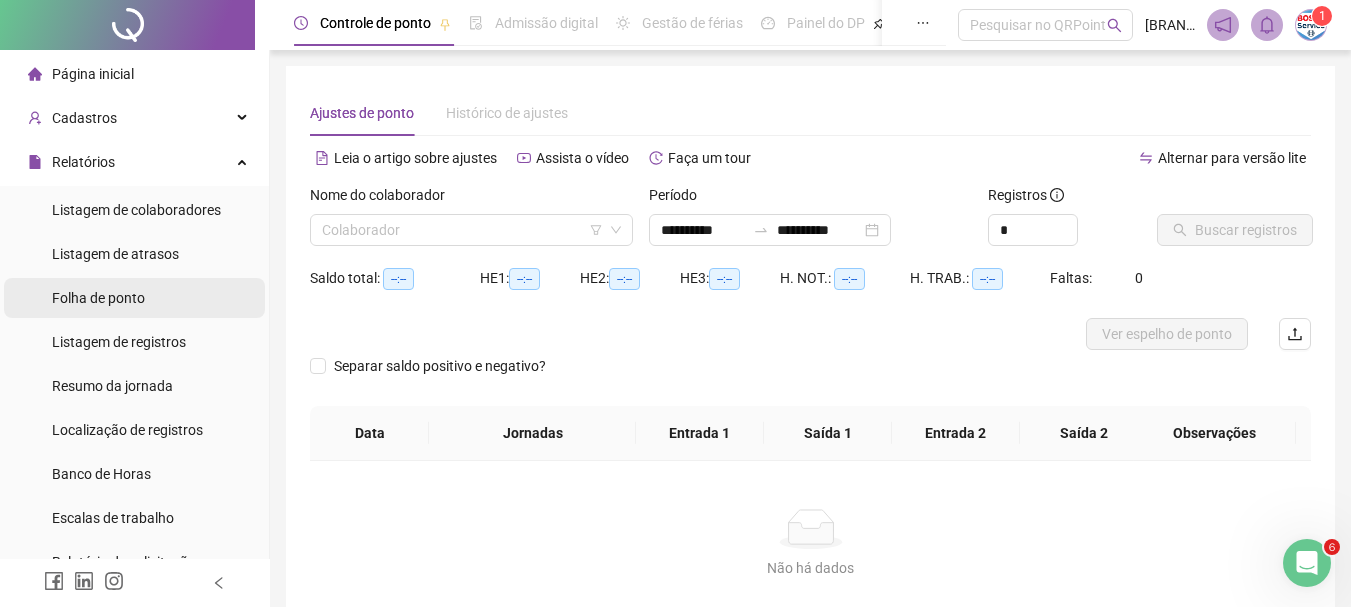 click on "Folha de ponto" at bounding box center (98, 298) 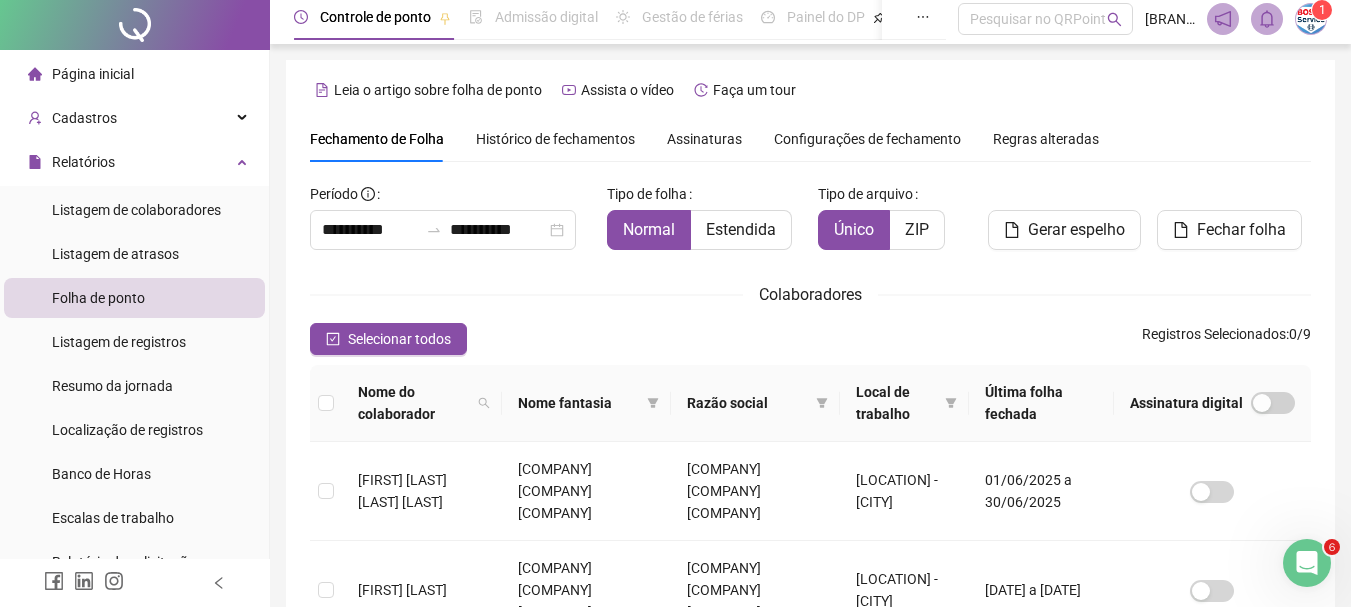 scroll, scrollTop: 0, scrollLeft: 0, axis: both 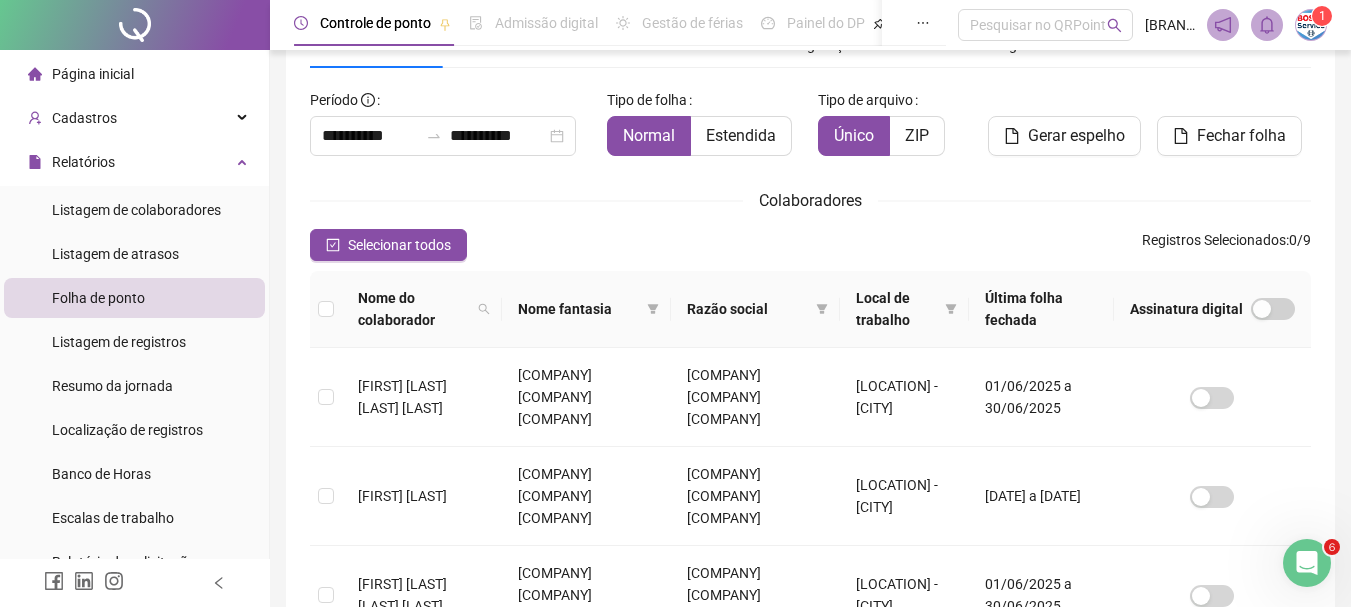 click at bounding box center (1307, 563) 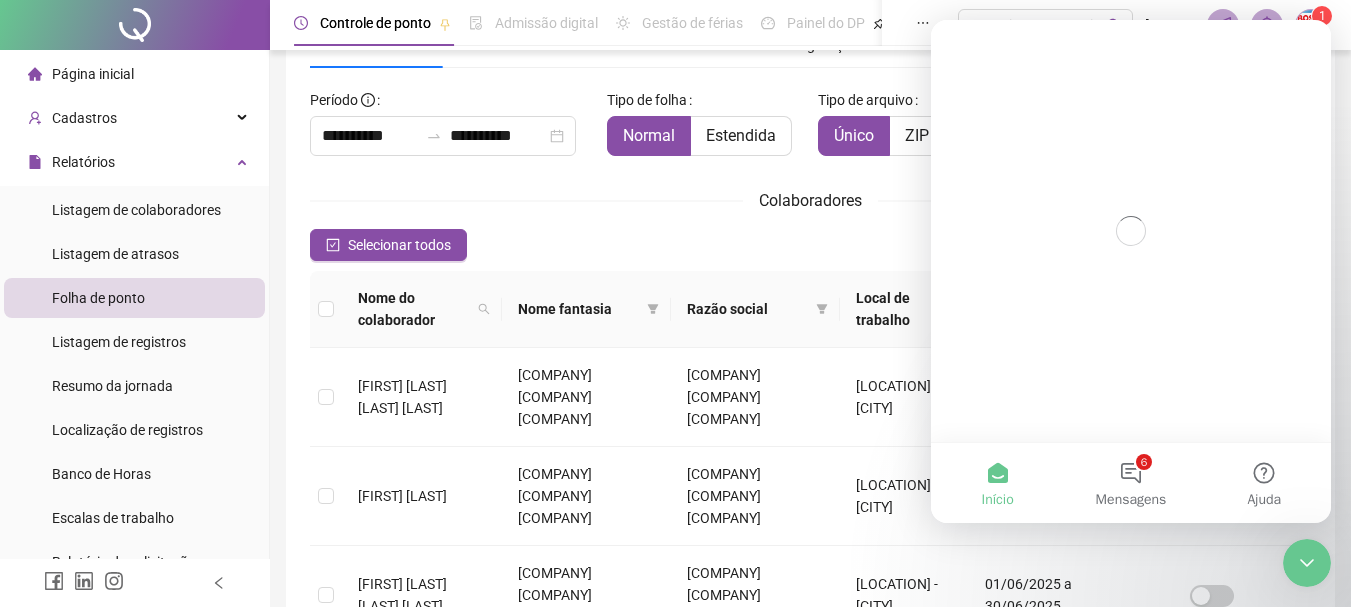 scroll, scrollTop: 0, scrollLeft: 0, axis: both 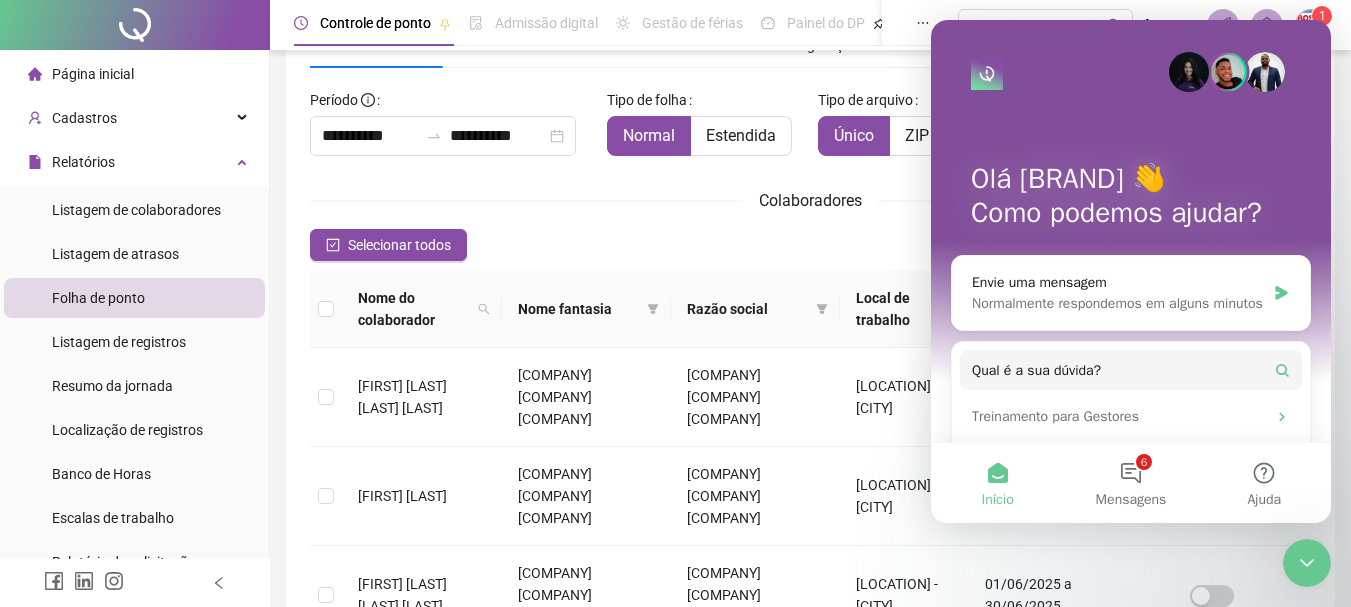 click on "Selecionar todos Registros Selecionados :  0 / 9" at bounding box center (810, 245) 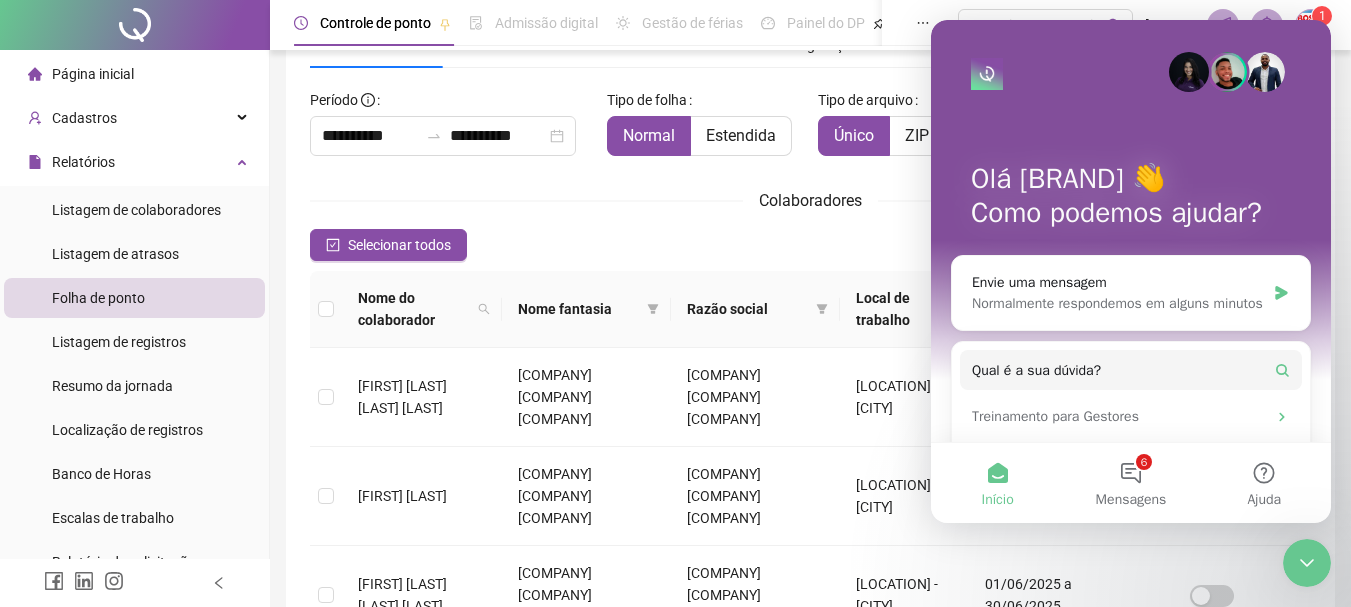 click 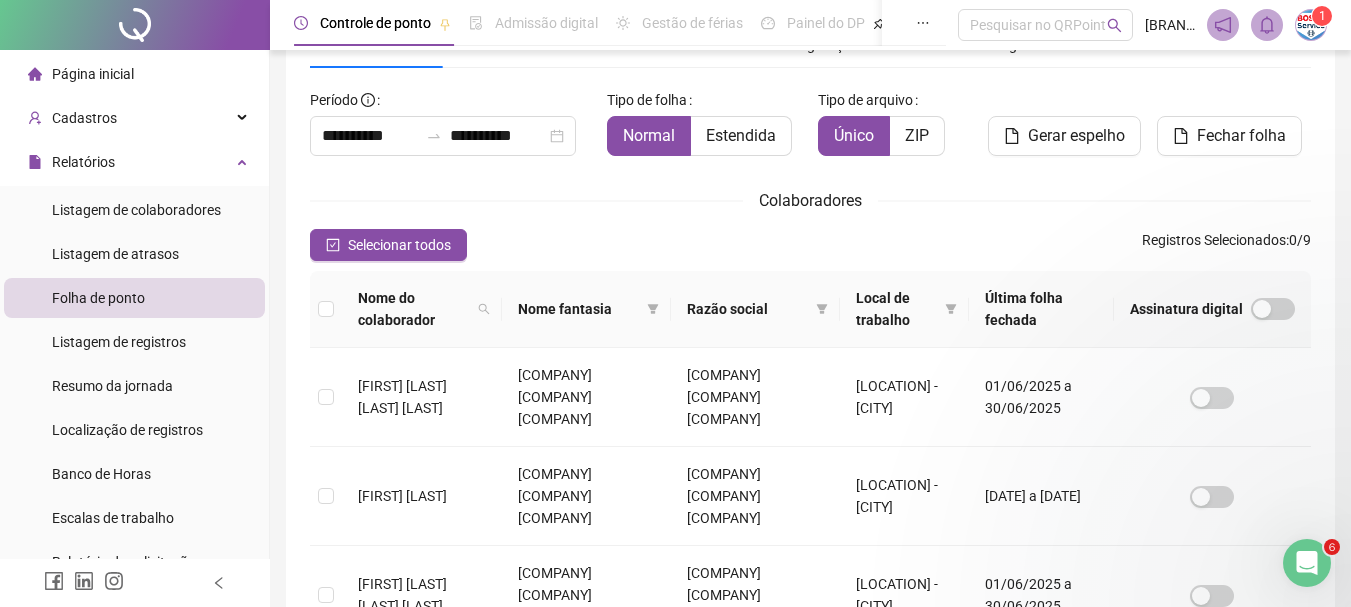 scroll, scrollTop: 0, scrollLeft: 0, axis: both 